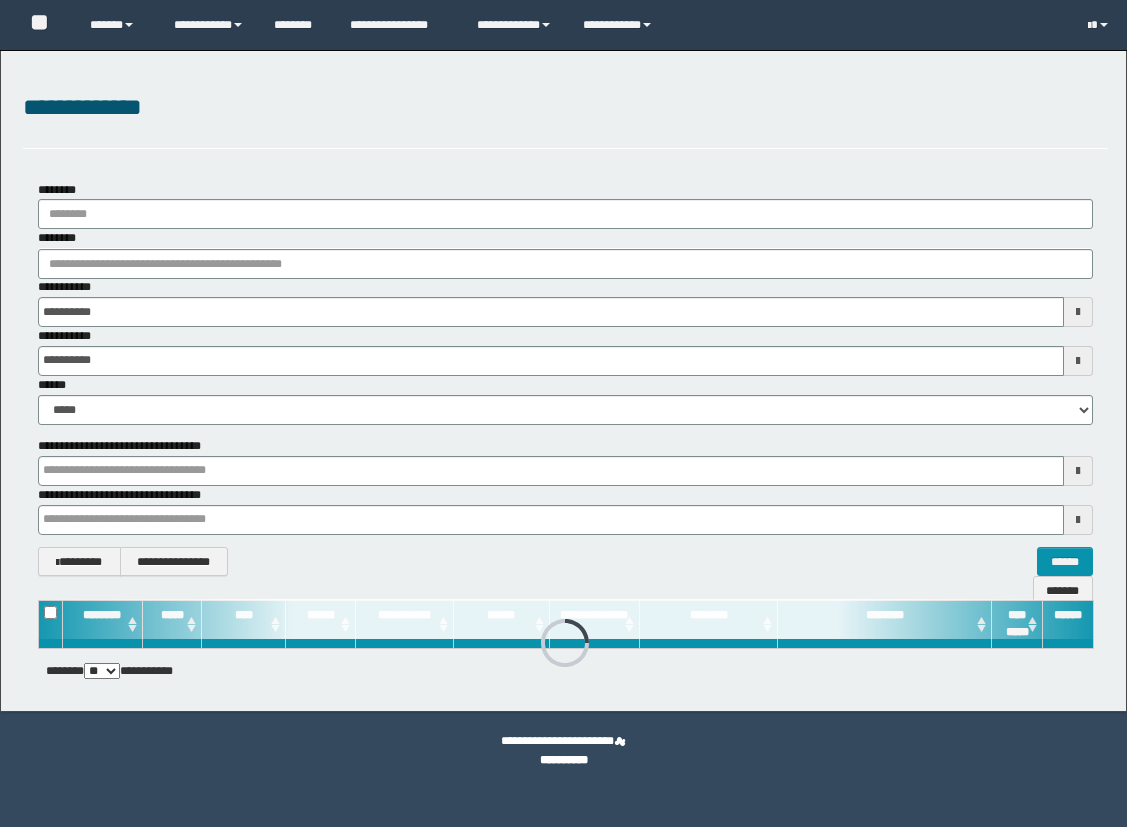 scroll, scrollTop: 0, scrollLeft: 0, axis: both 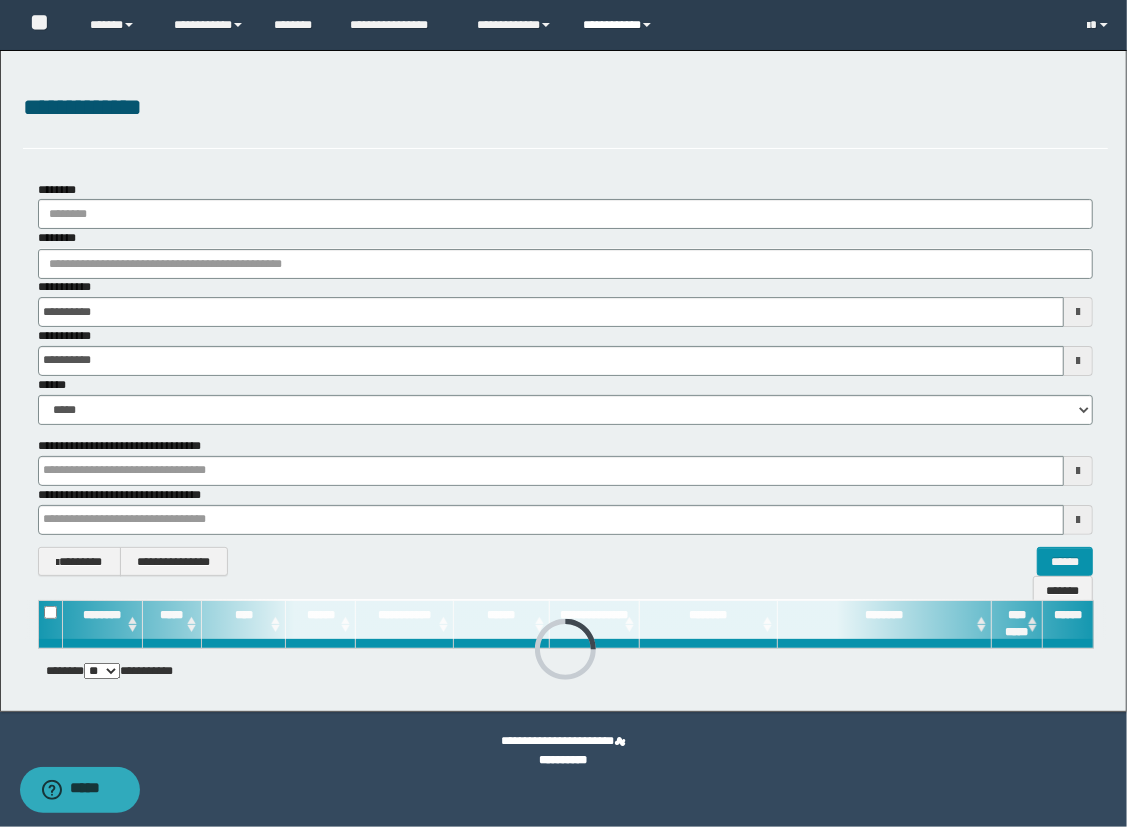 click on "**********" at bounding box center [620, 25] 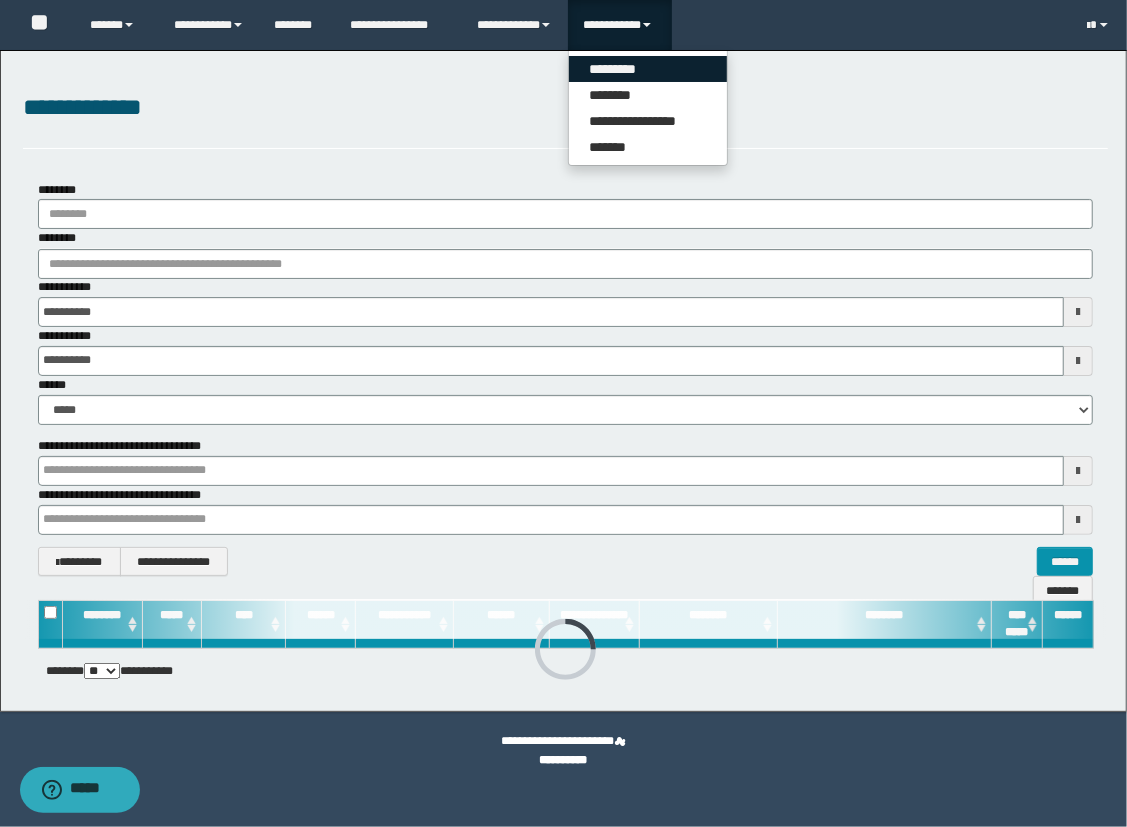 click on "*********" at bounding box center [648, 69] 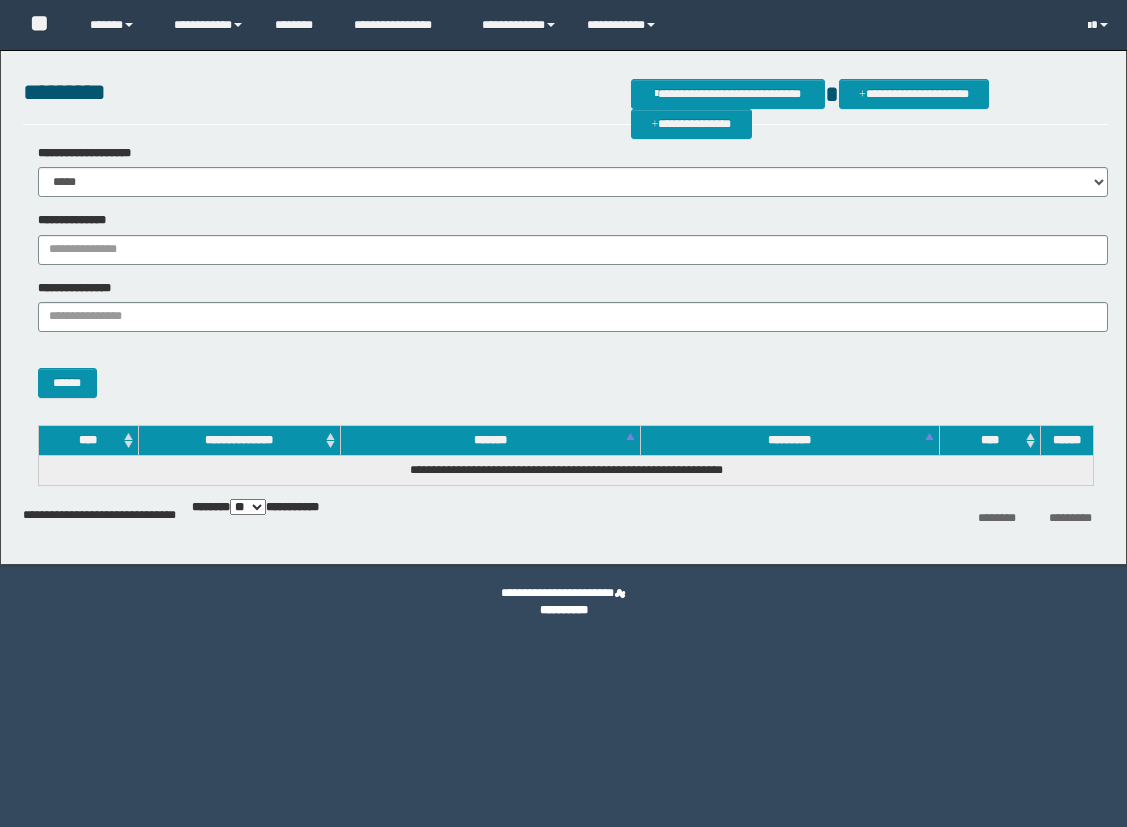 scroll, scrollTop: 0, scrollLeft: 0, axis: both 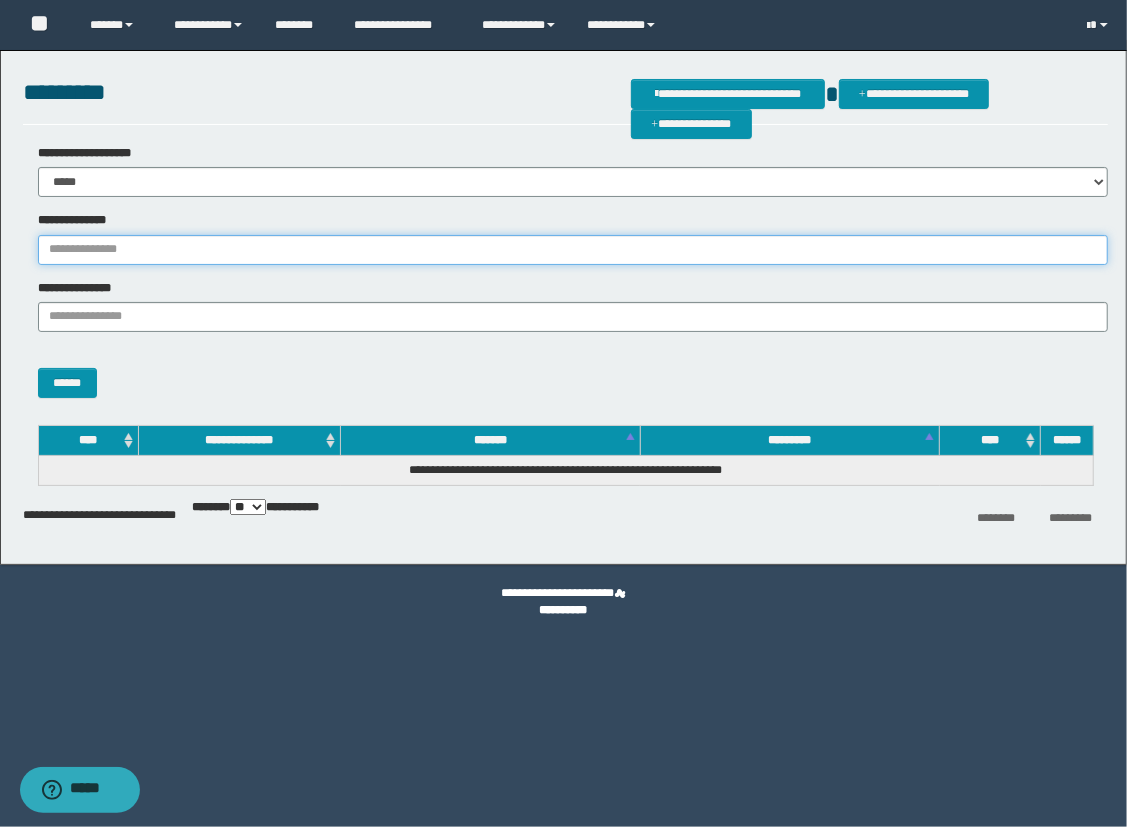 click on "**********" at bounding box center (573, 250) 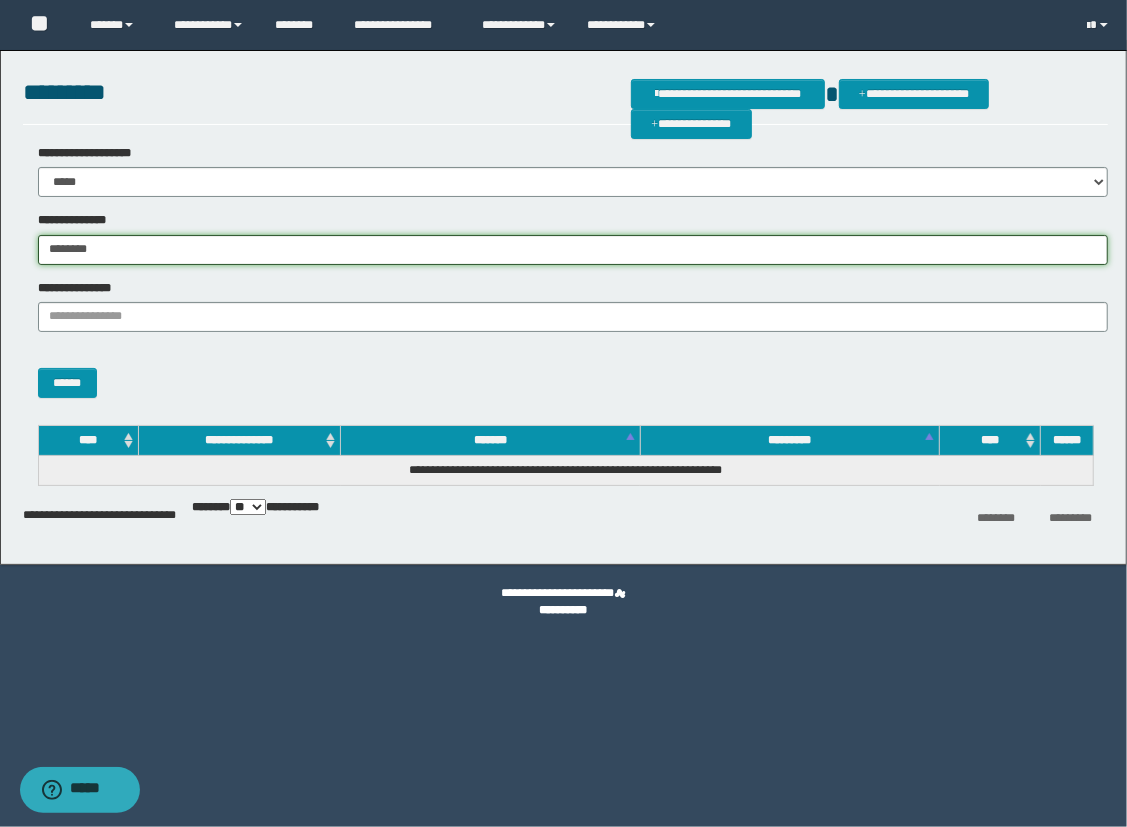 type on "********" 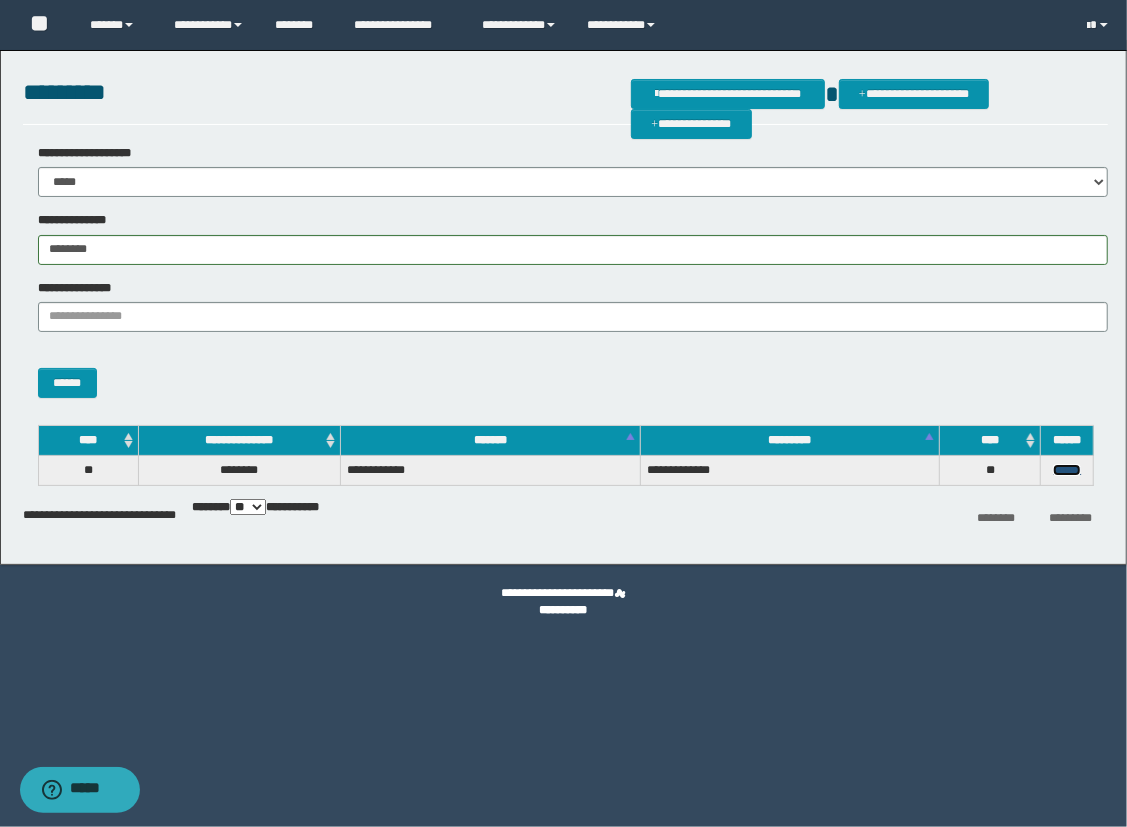 click on "******" at bounding box center (1067, 470) 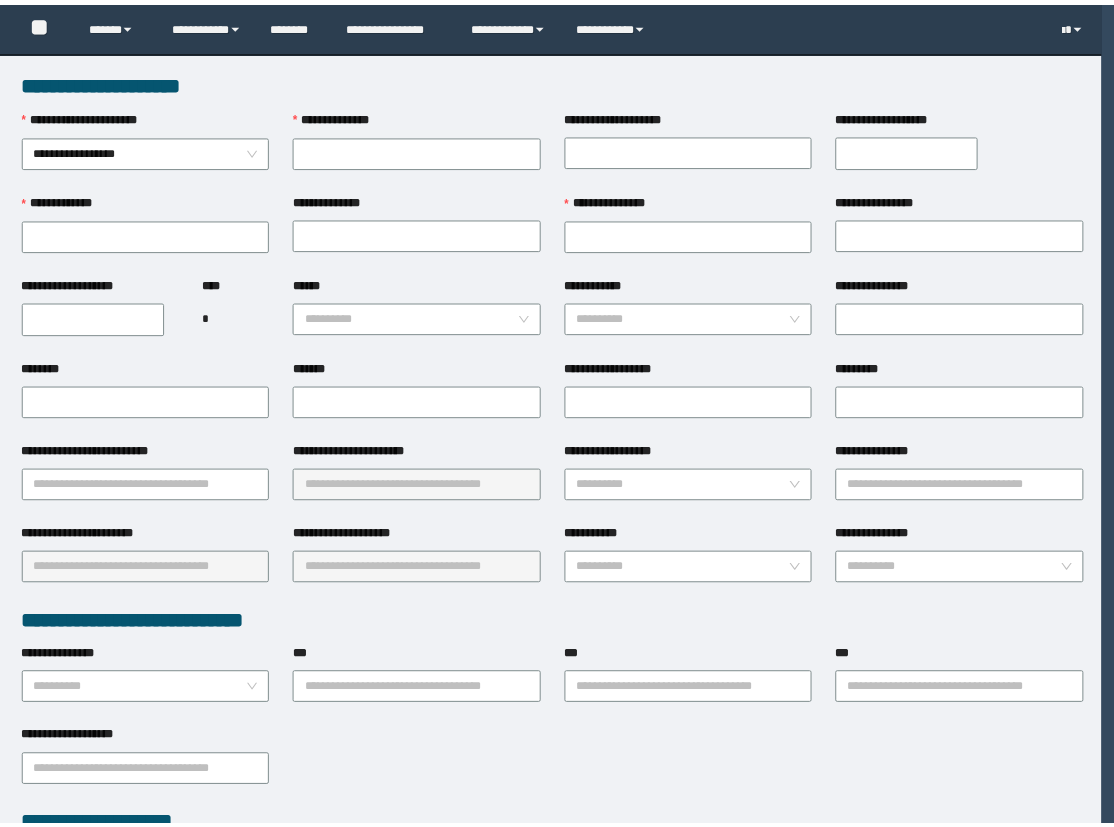 scroll, scrollTop: 0, scrollLeft: 0, axis: both 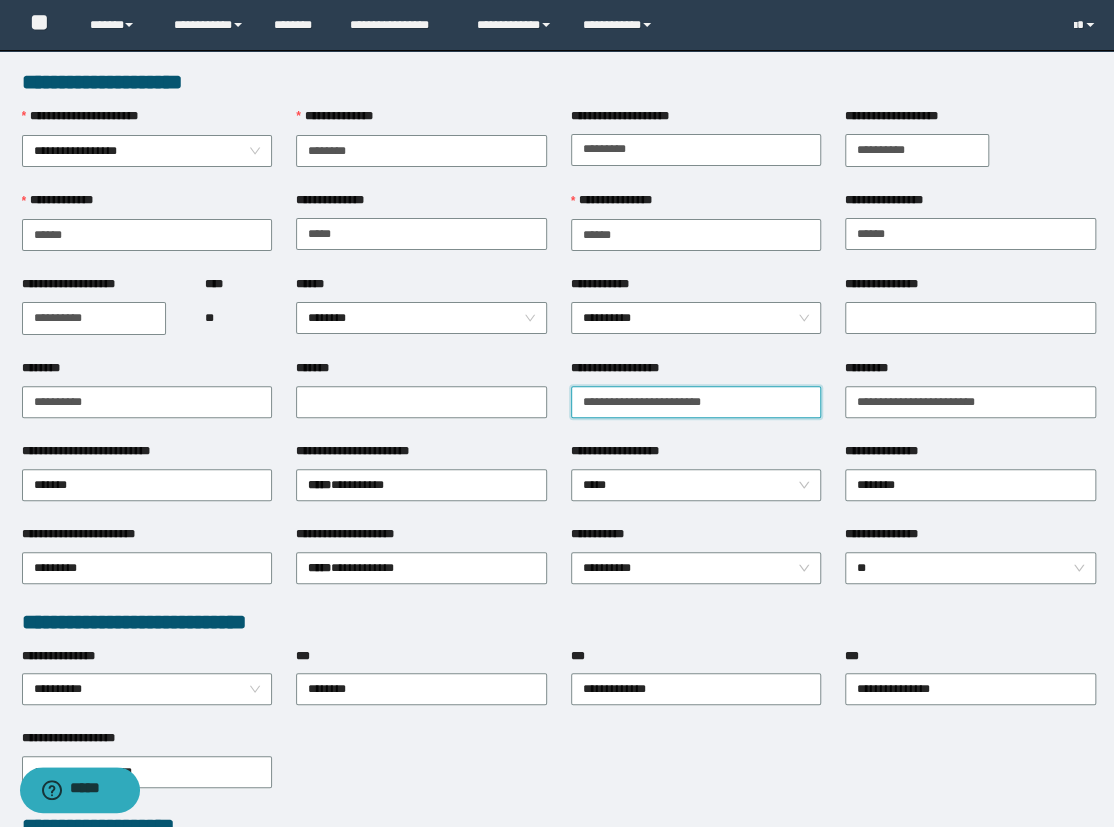 click on "**********" at bounding box center (696, 402) 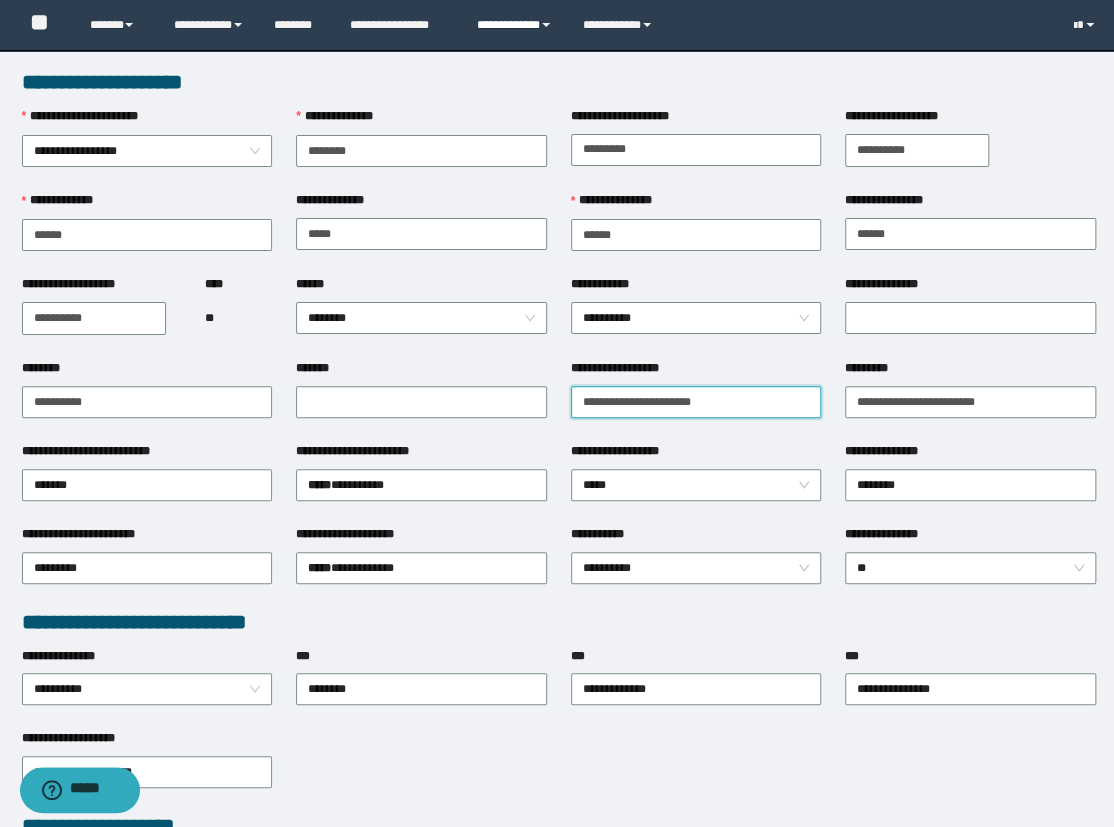 type on "**********" 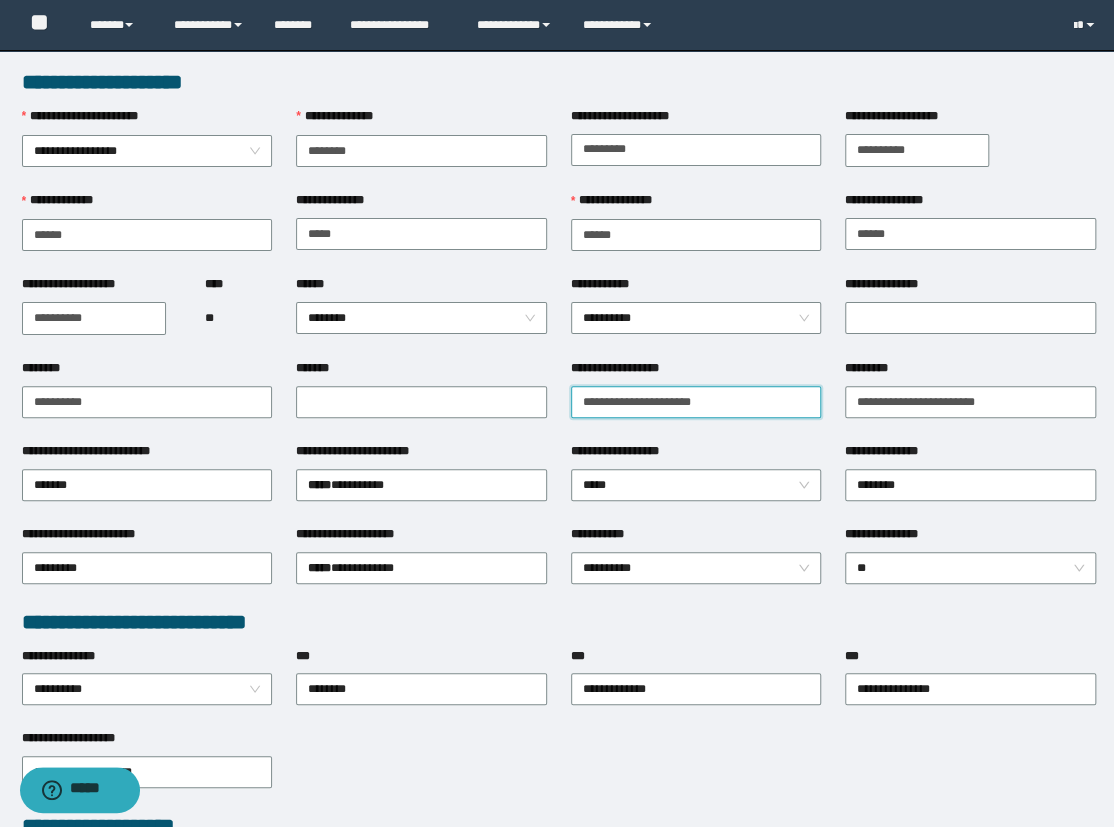 drag, startPoint x: 729, startPoint y: 393, endPoint x: 445, endPoint y: 369, distance: 285.01227 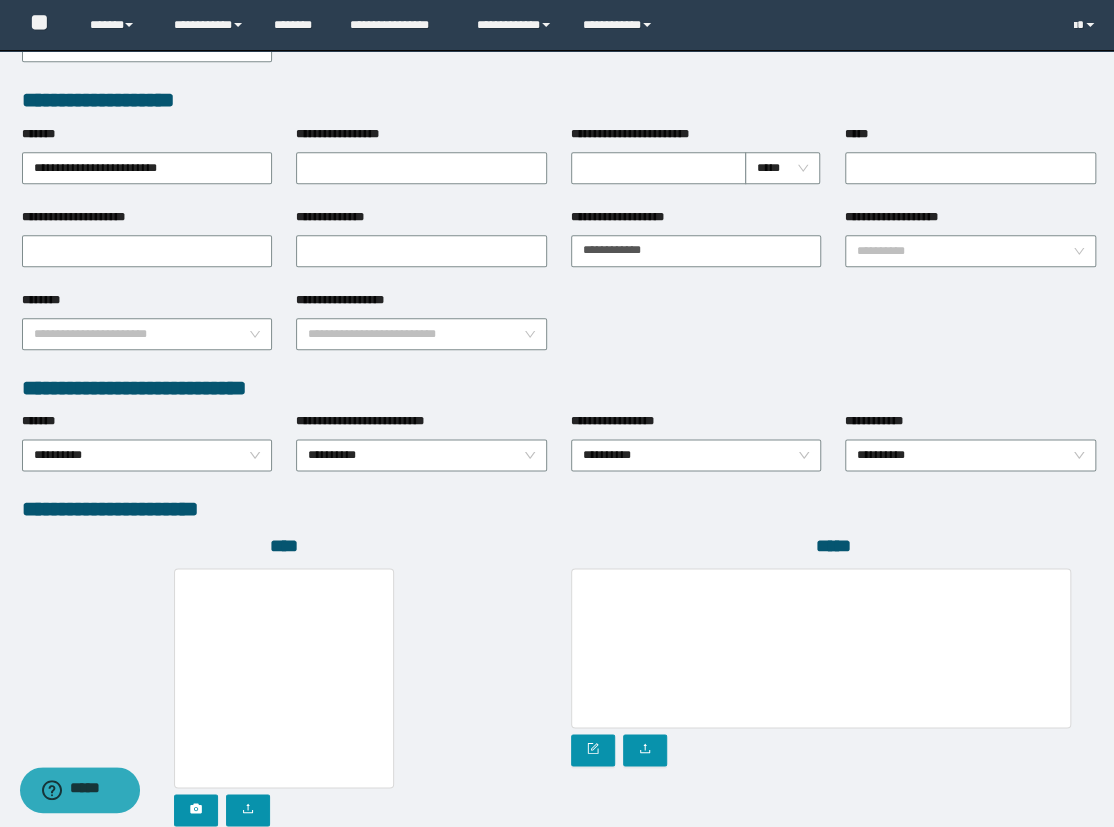 scroll, scrollTop: 874, scrollLeft: 0, axis: vertical 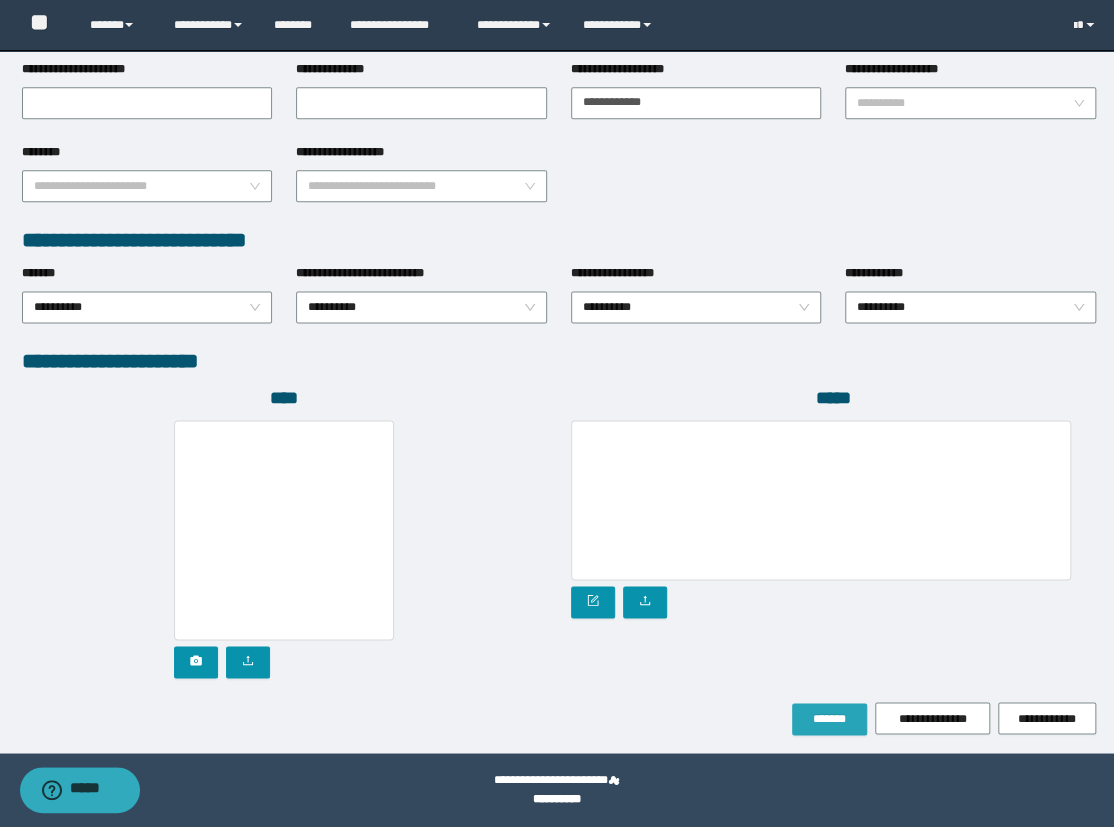 click on "*******" at bounding box center (829, 719) 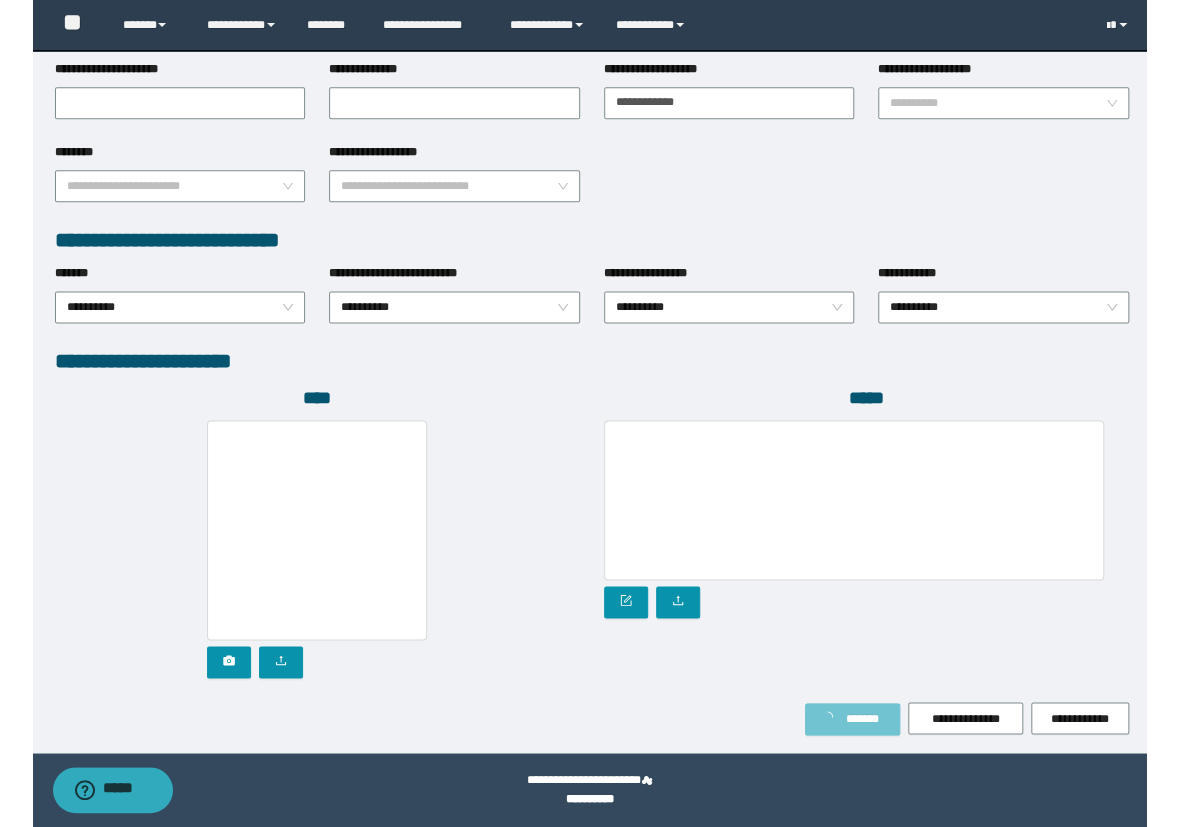 scroll, scrollTop: 926, scrollLeft: 0, axis: vertical 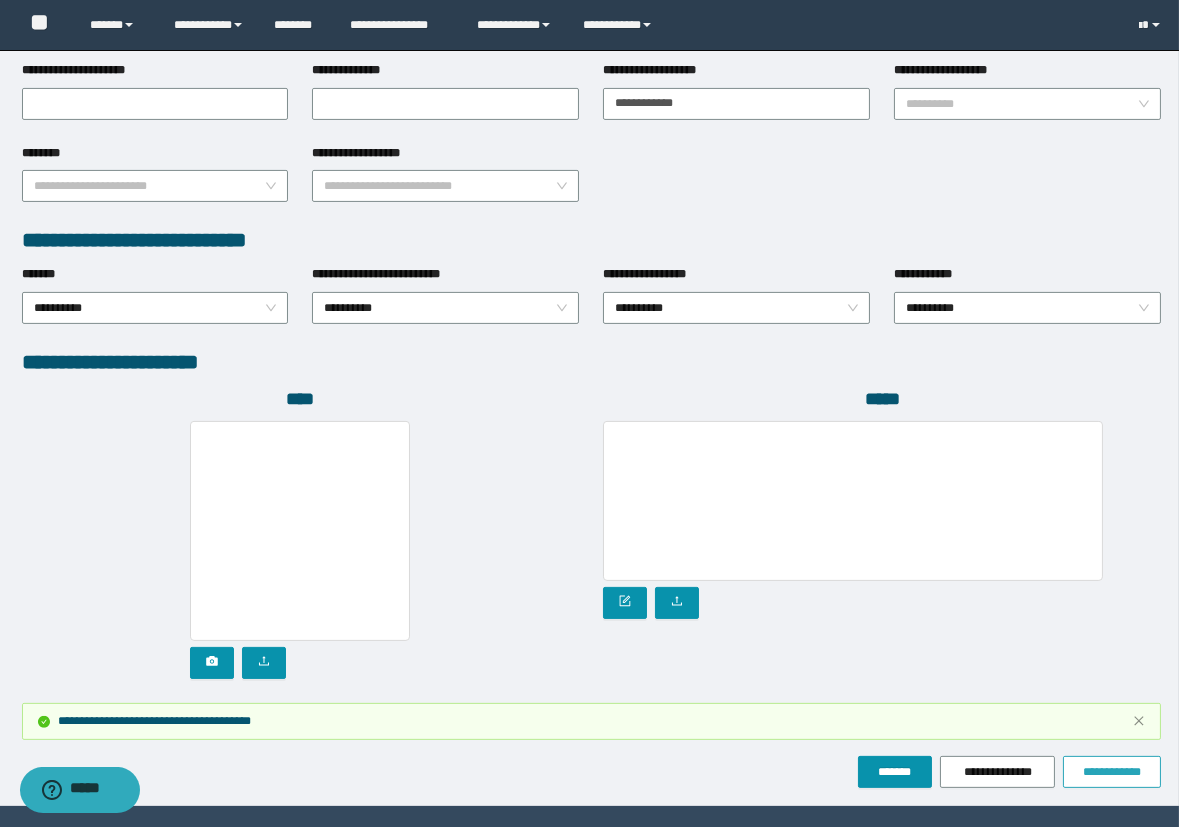 click on "**********" at bounding box center [1112, 772] 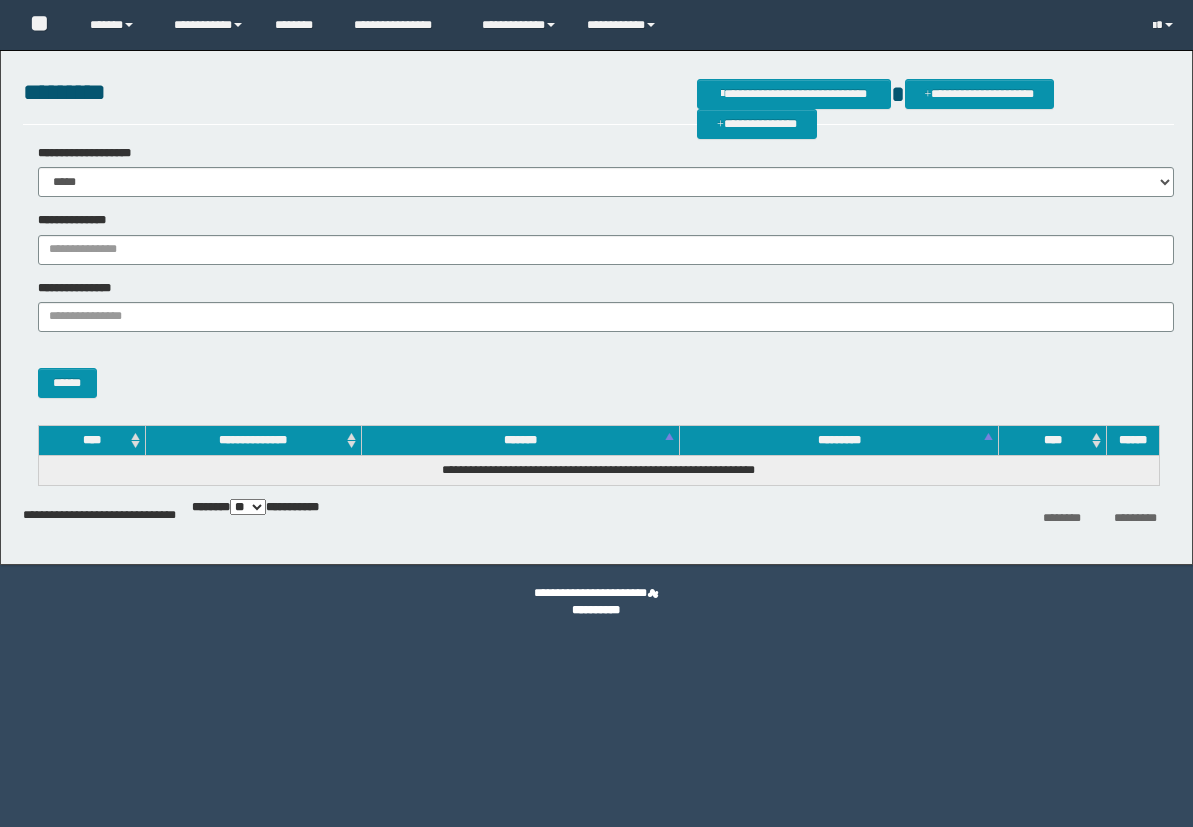 scroll, scrollTop: 0, scrollLeft: 0, axis: both 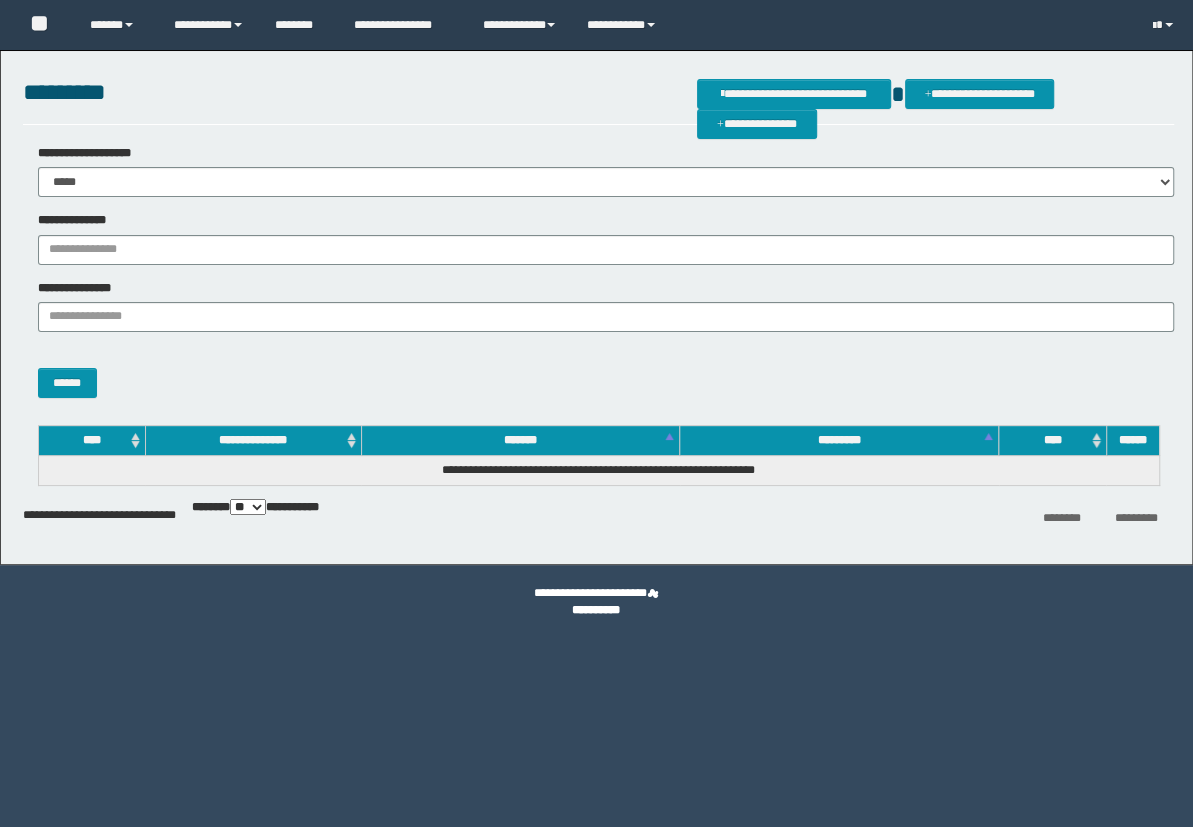 drag, startPoint x: 208, startPoint y: 202, endPoint x: 193, endPoint y: 255, distance: 55.081757 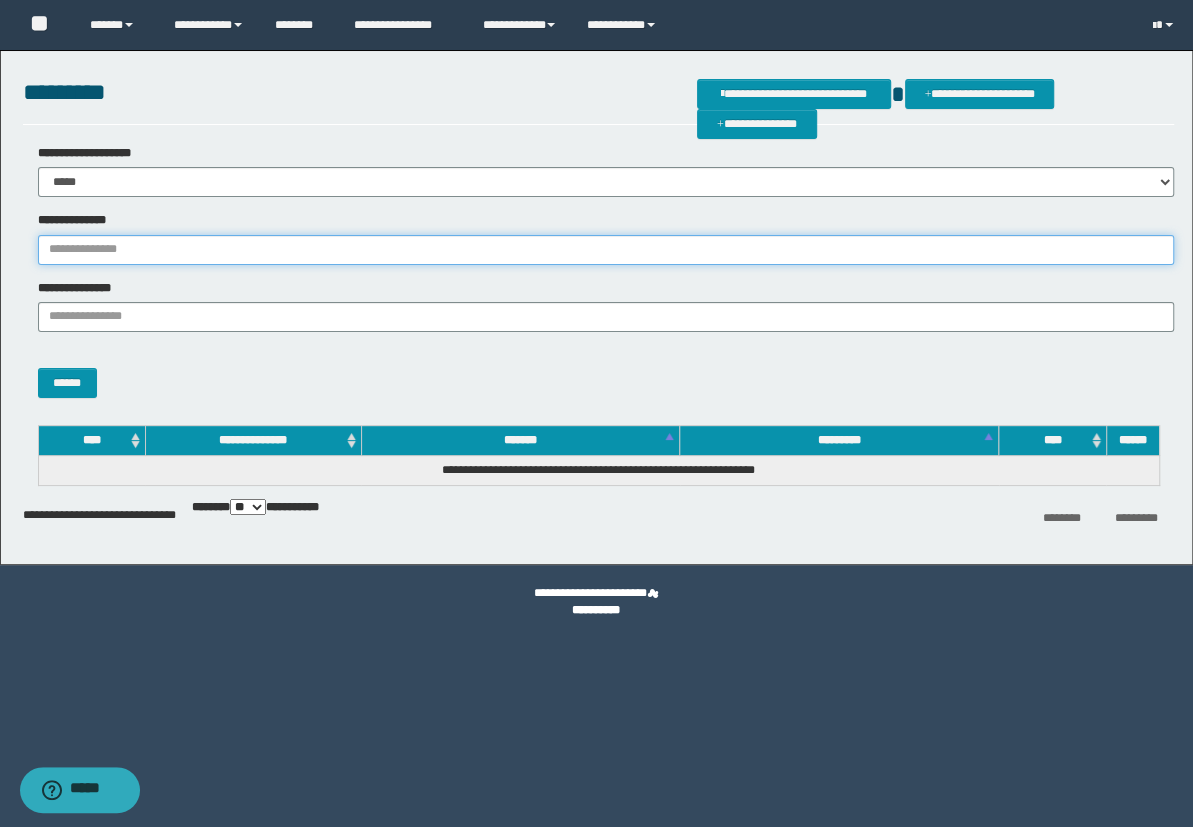 click on "**********" at bounding box center [606, 250] 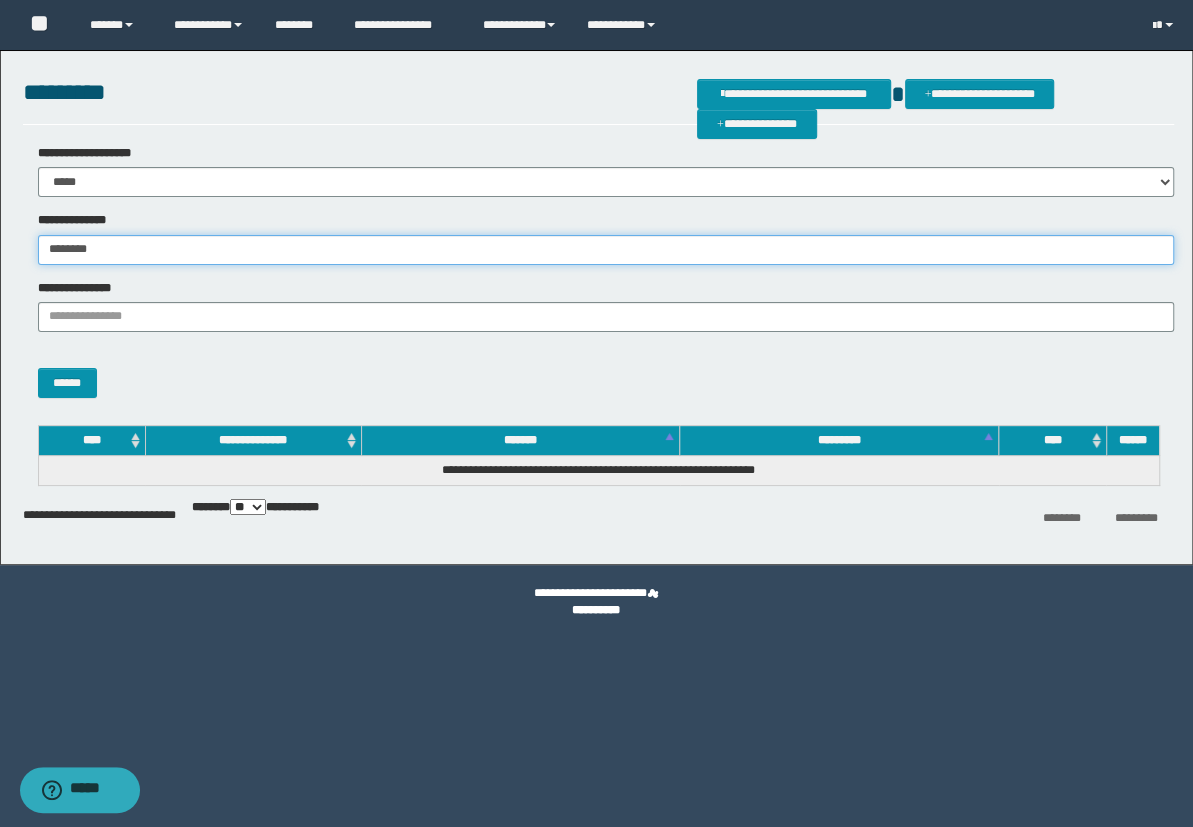 type on "********" 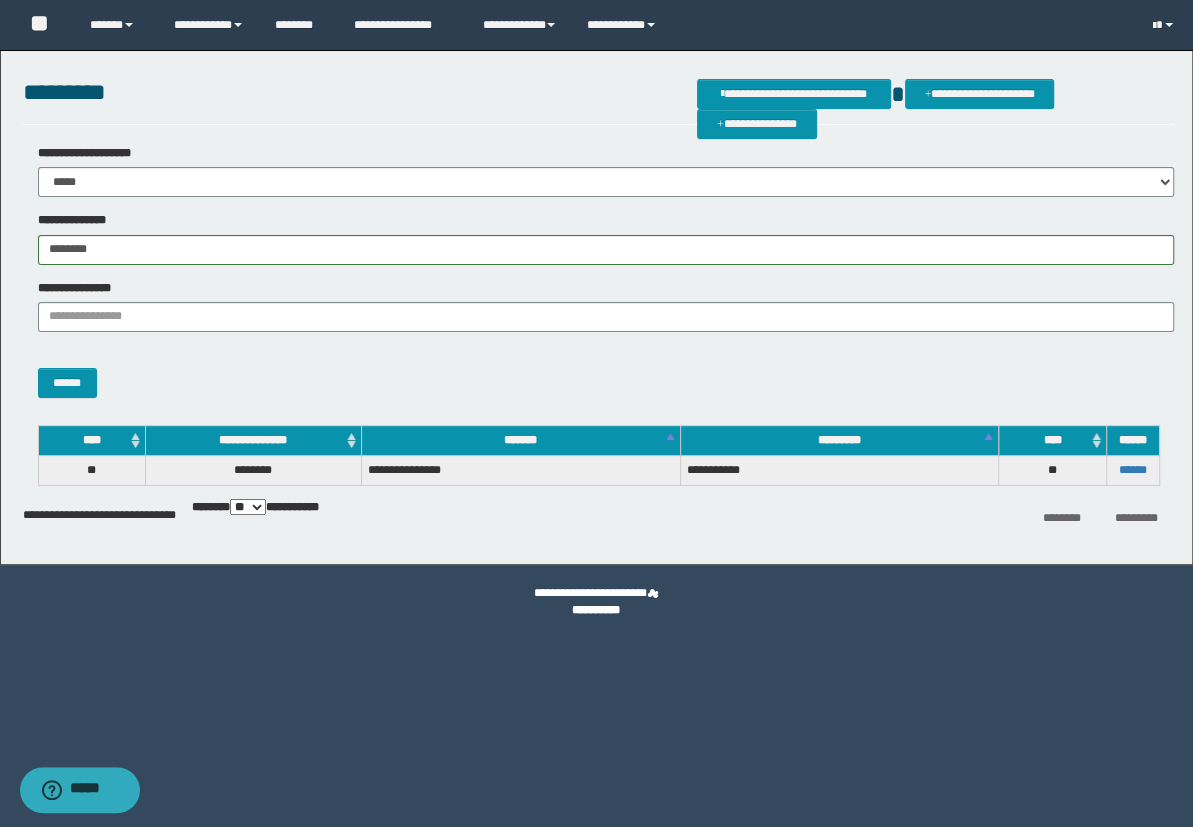 click on "******" at bounding box center (1132, 471) 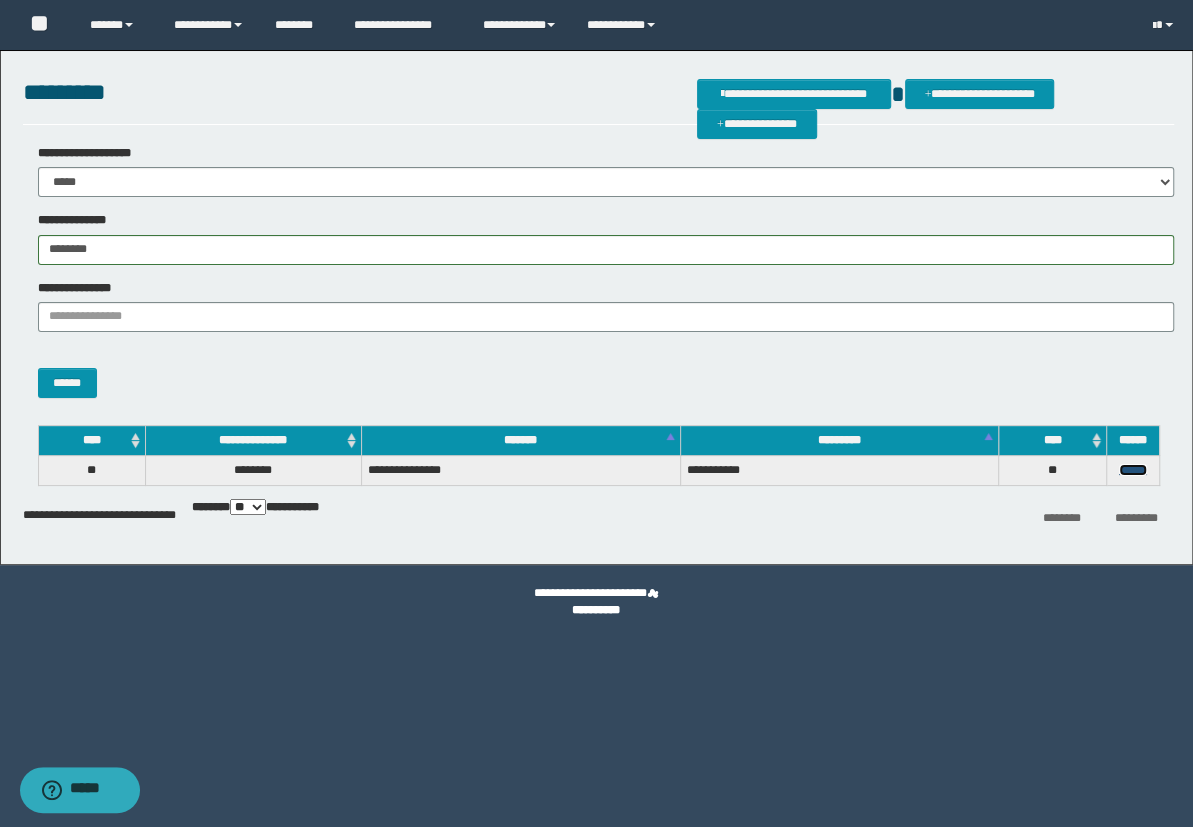 click on "******" at bounding box center [1133, 470] 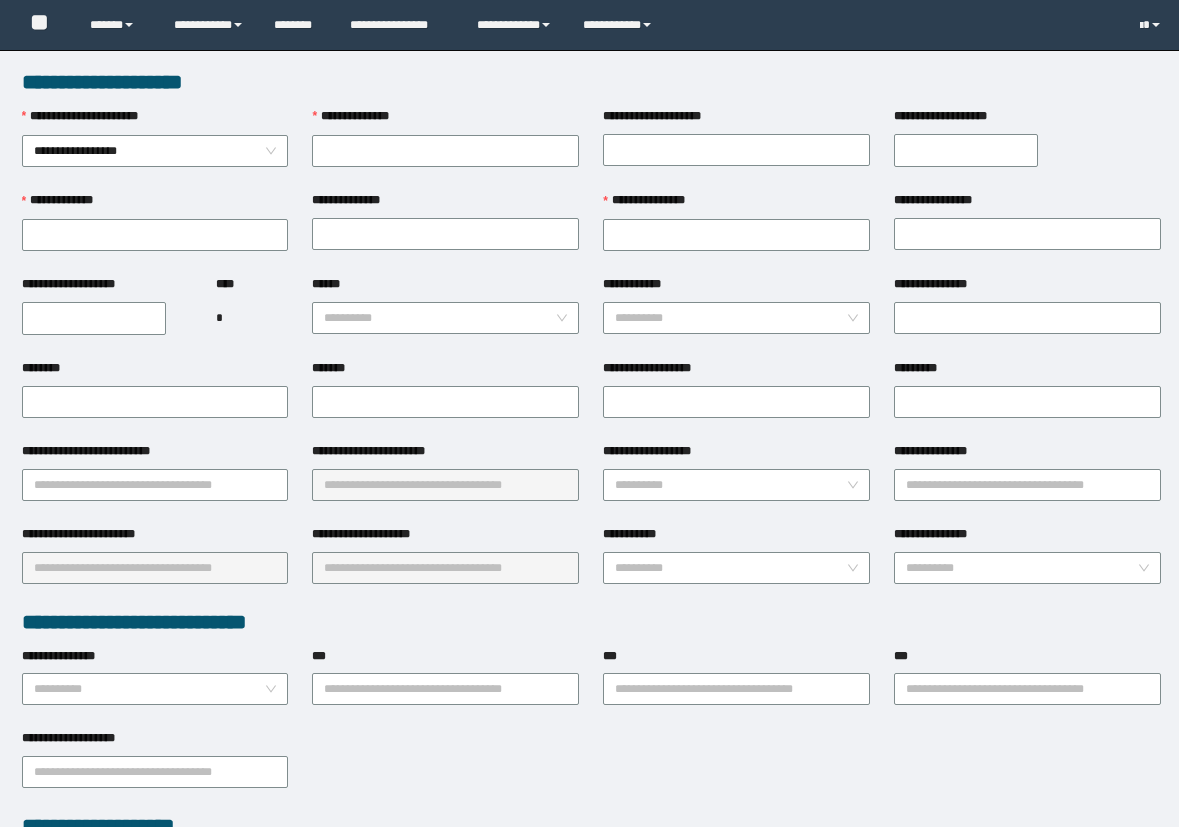 scroll, scrollTop: 0, scrollLeft: 0, axis: both 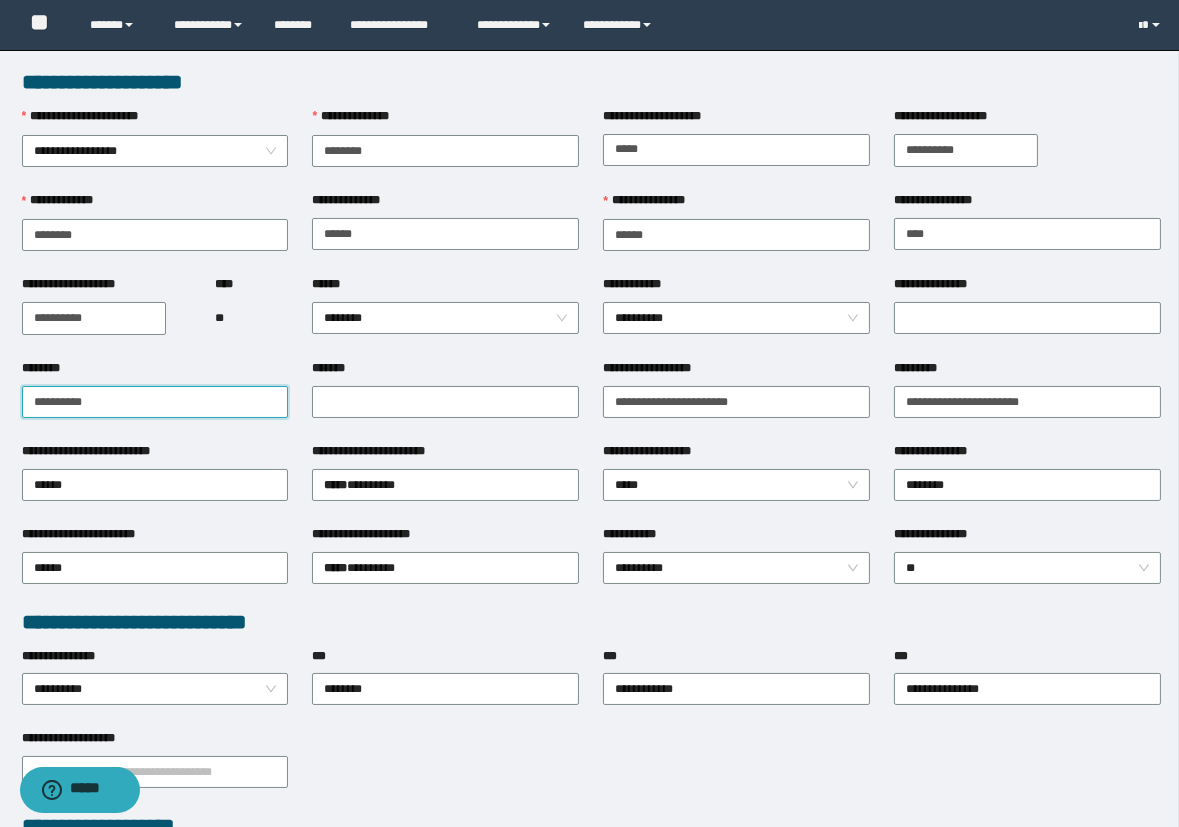 click on "********" at bounding box center (155, 402) 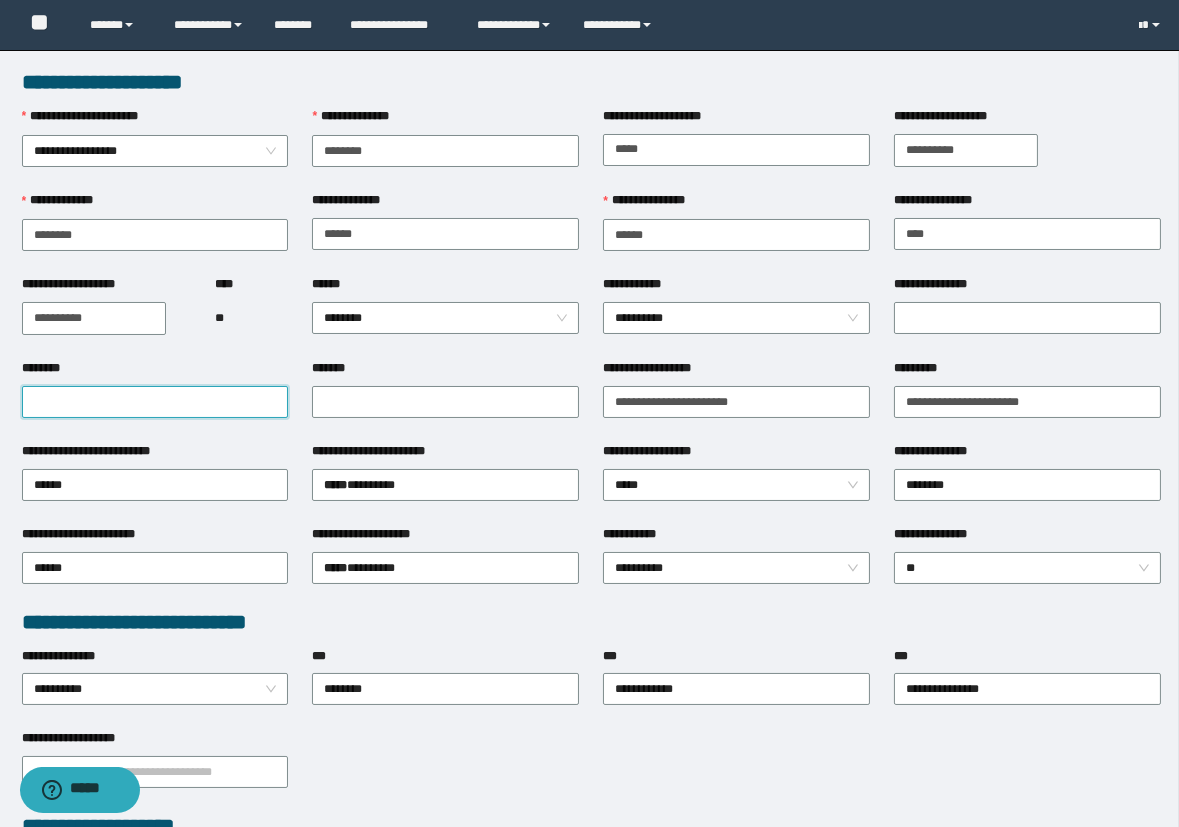 paste on "**********" 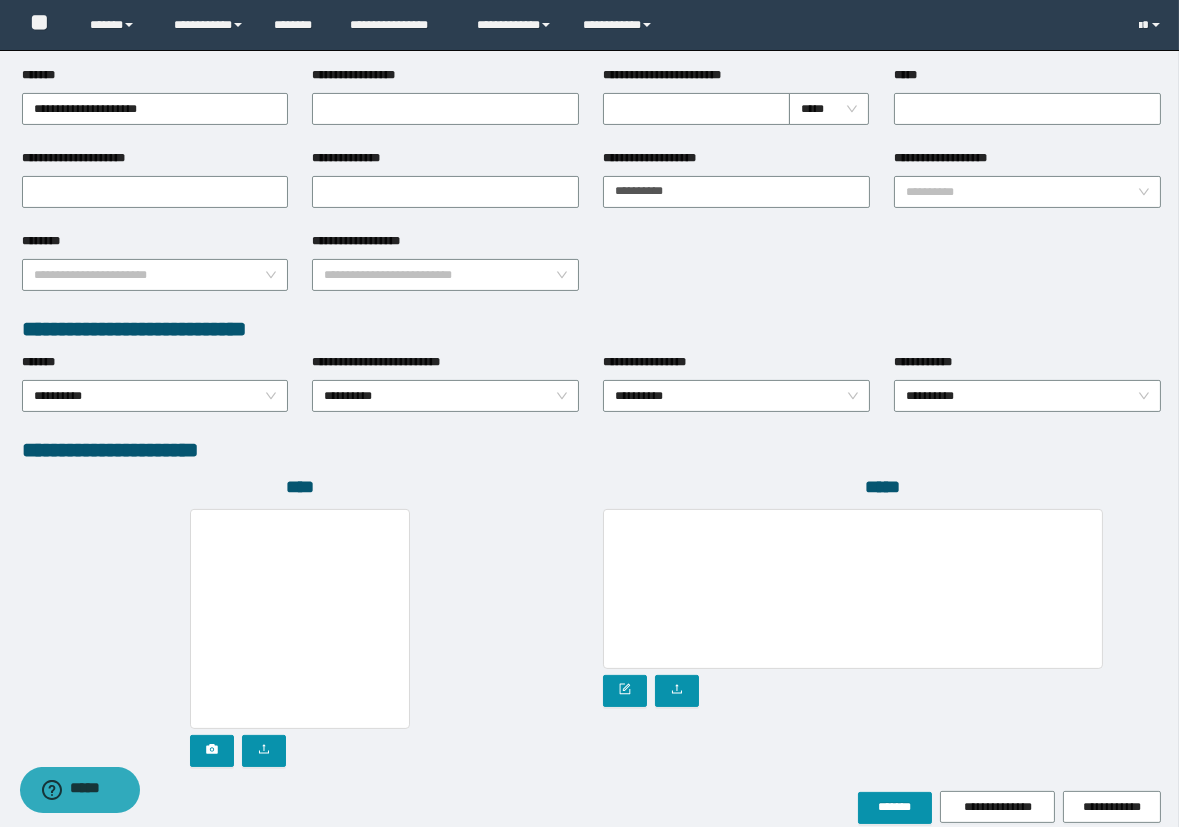 scroll, scrollTop: 874, scrollLeft: 0, axis: vertical 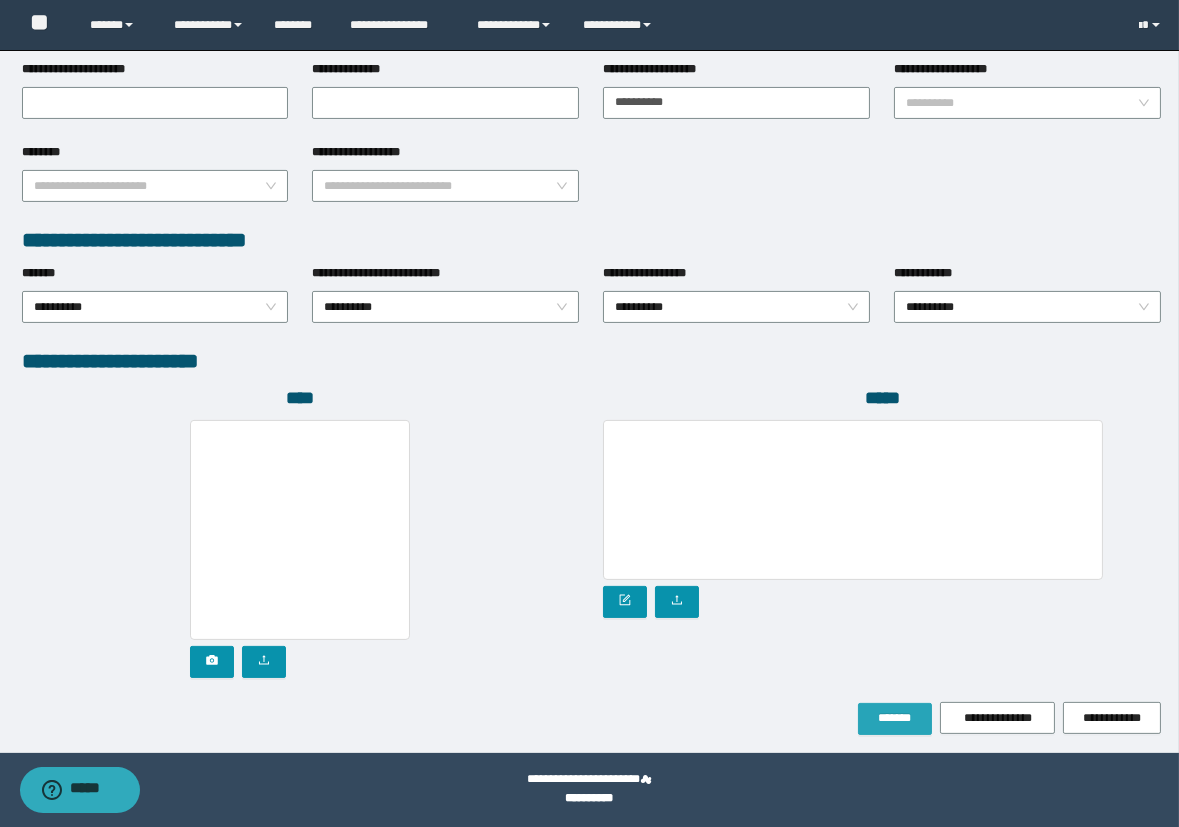 type on "**********" 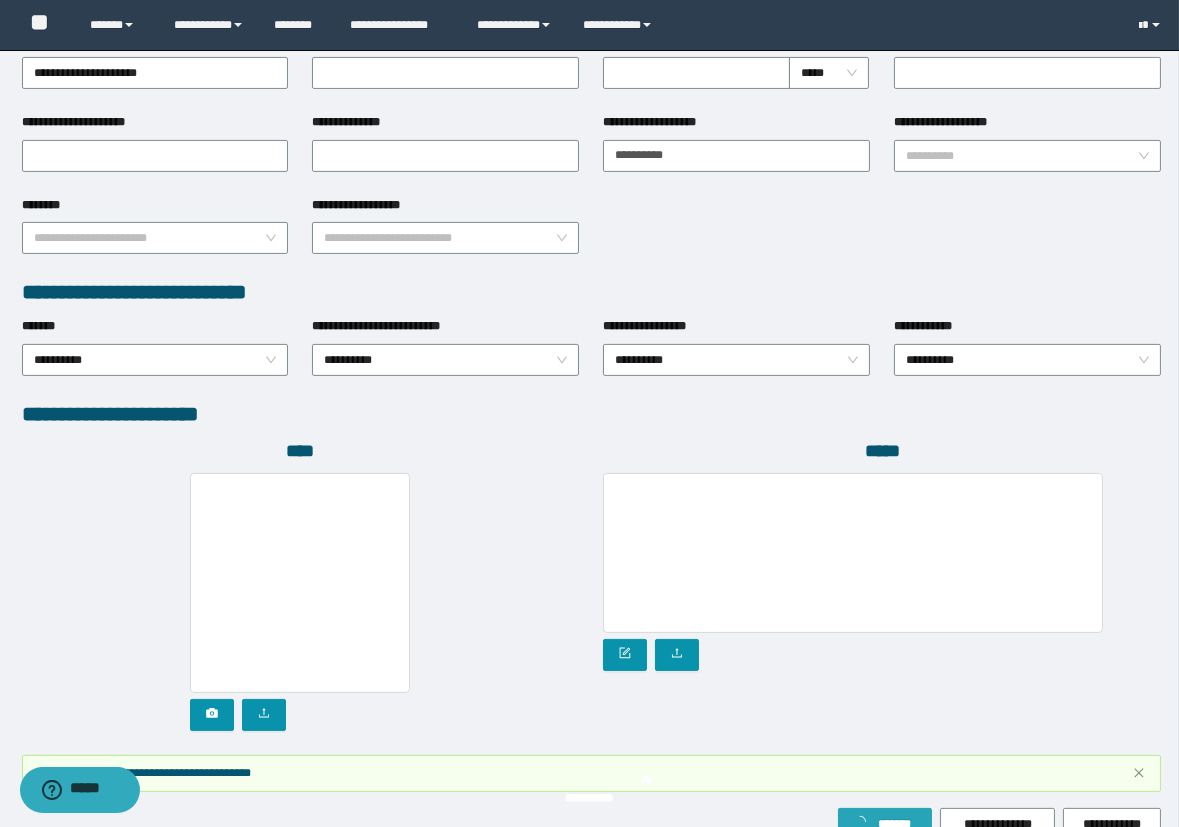 scroll, scrollTop: 926, scrollLeft: 0, axis: vertical 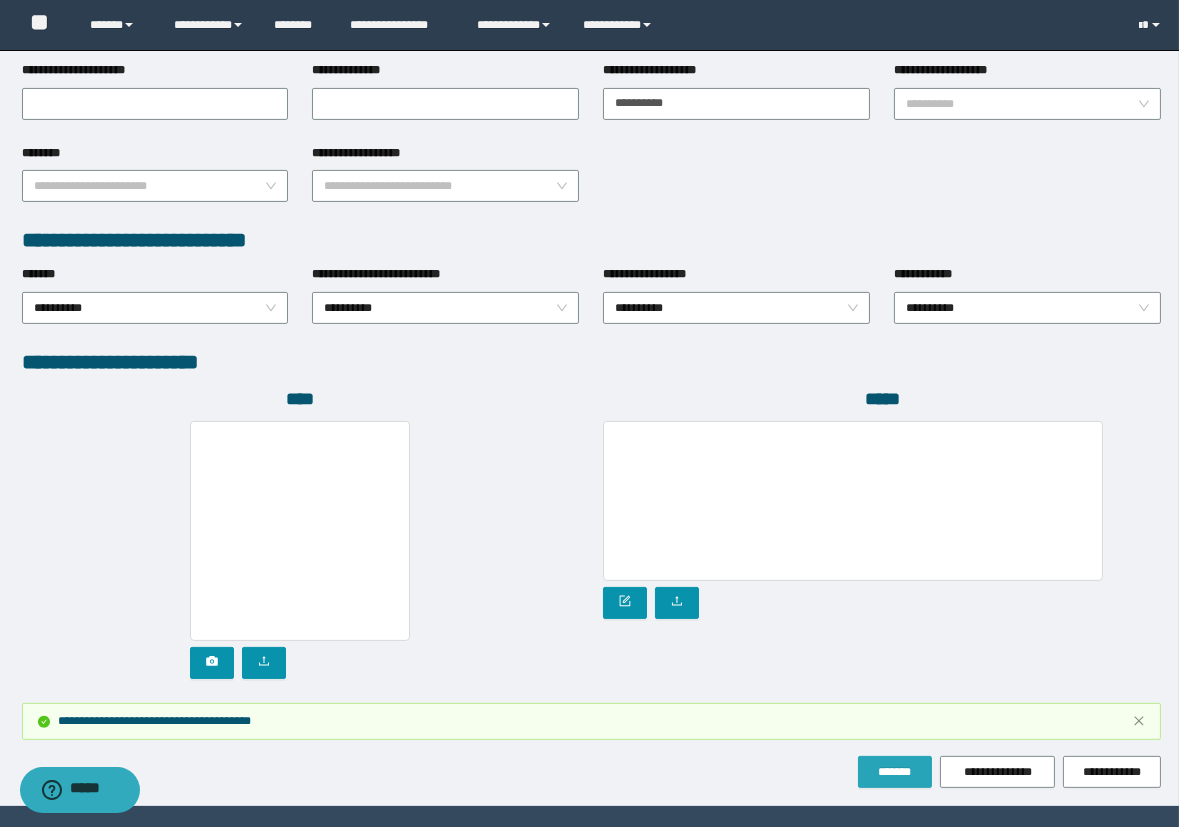 click on "*******" at bounding box center (895, 772) 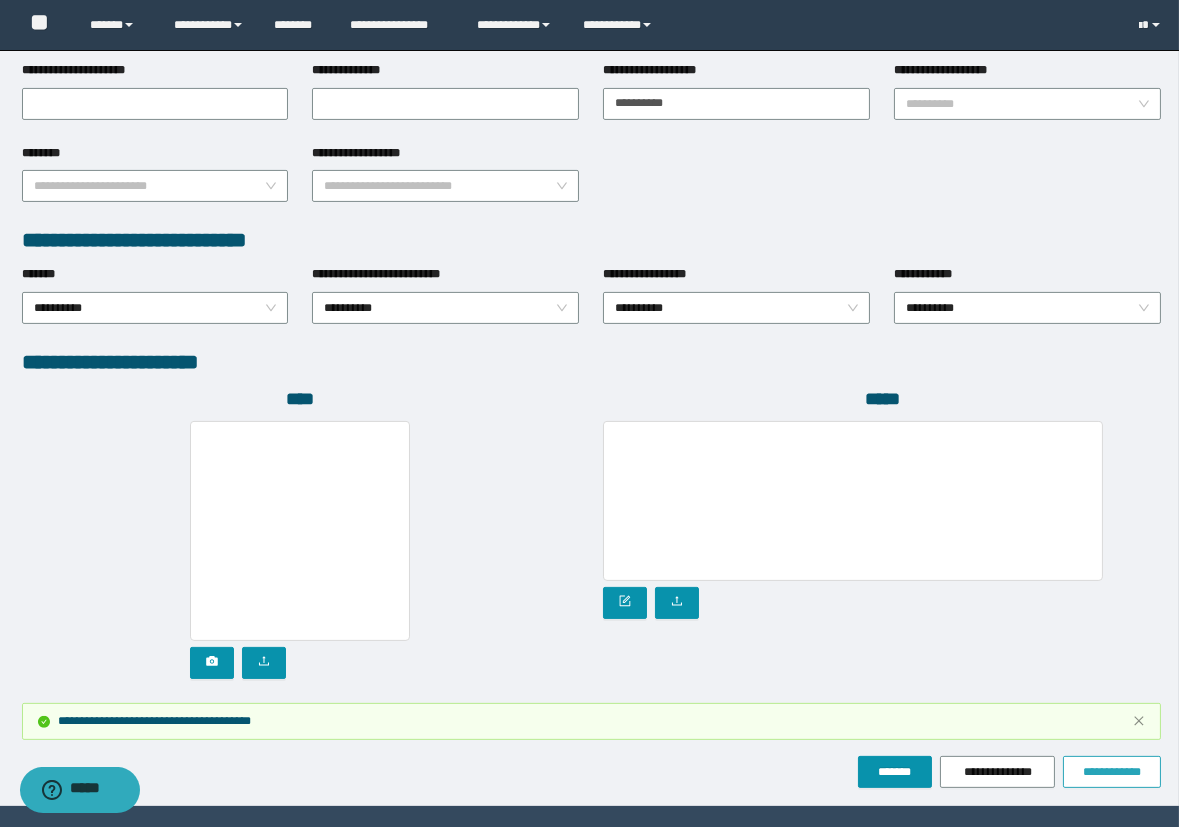 click on "**********" at bounding box center (1112, 772) 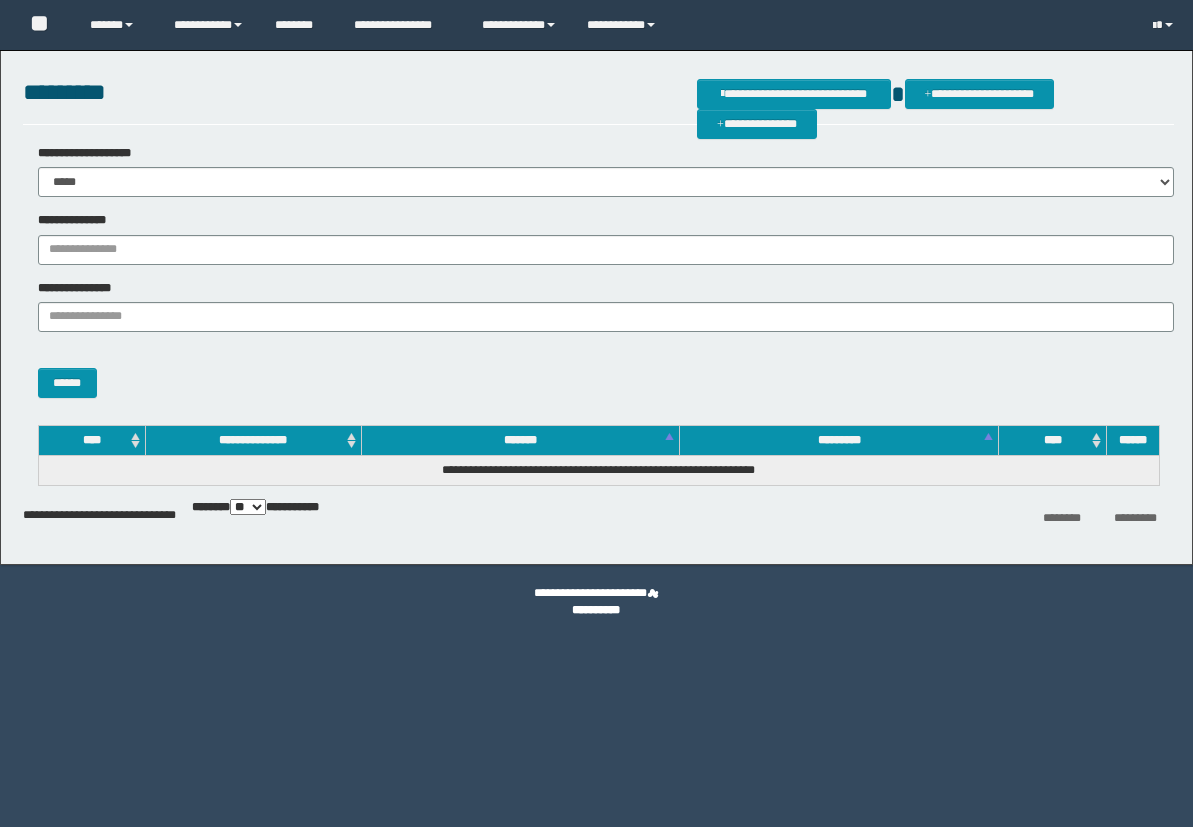 scroll, scrollTop: 0, scrollLeft: 0, axis: both 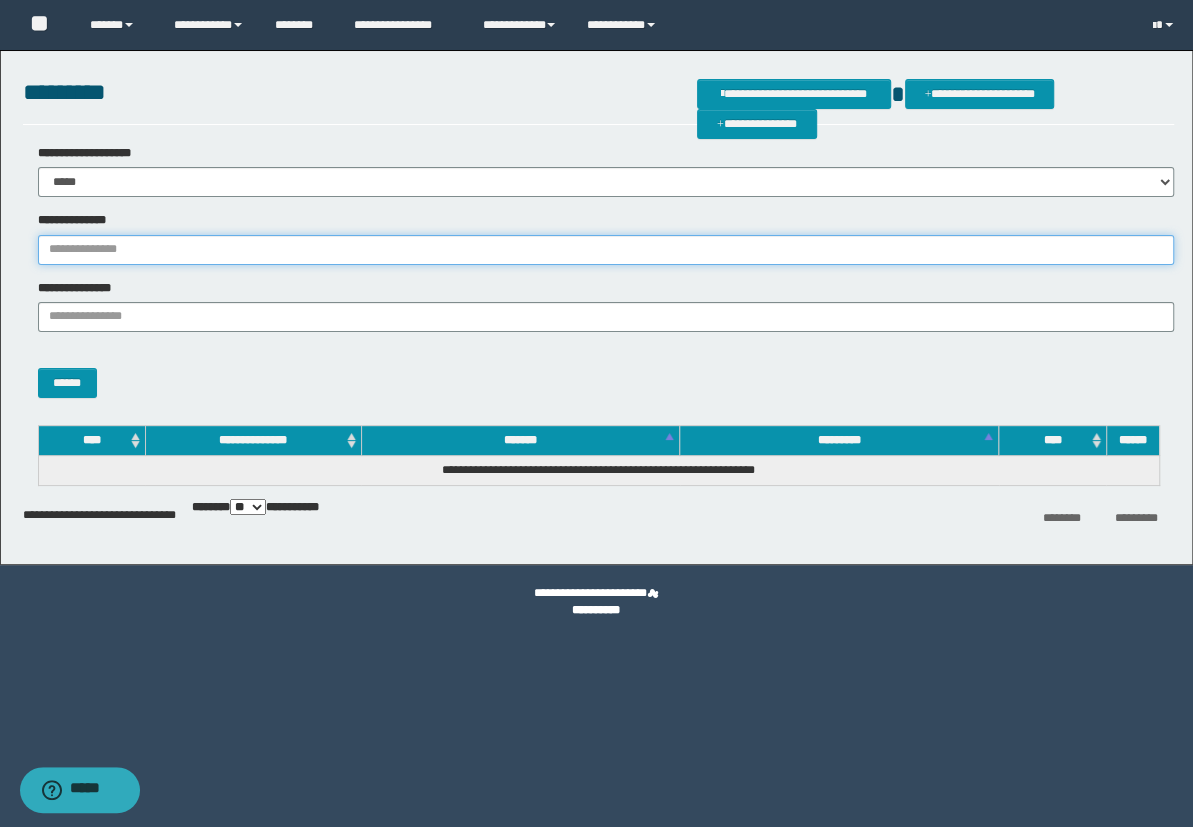 click on "**********" at bounding box center [606, 250] 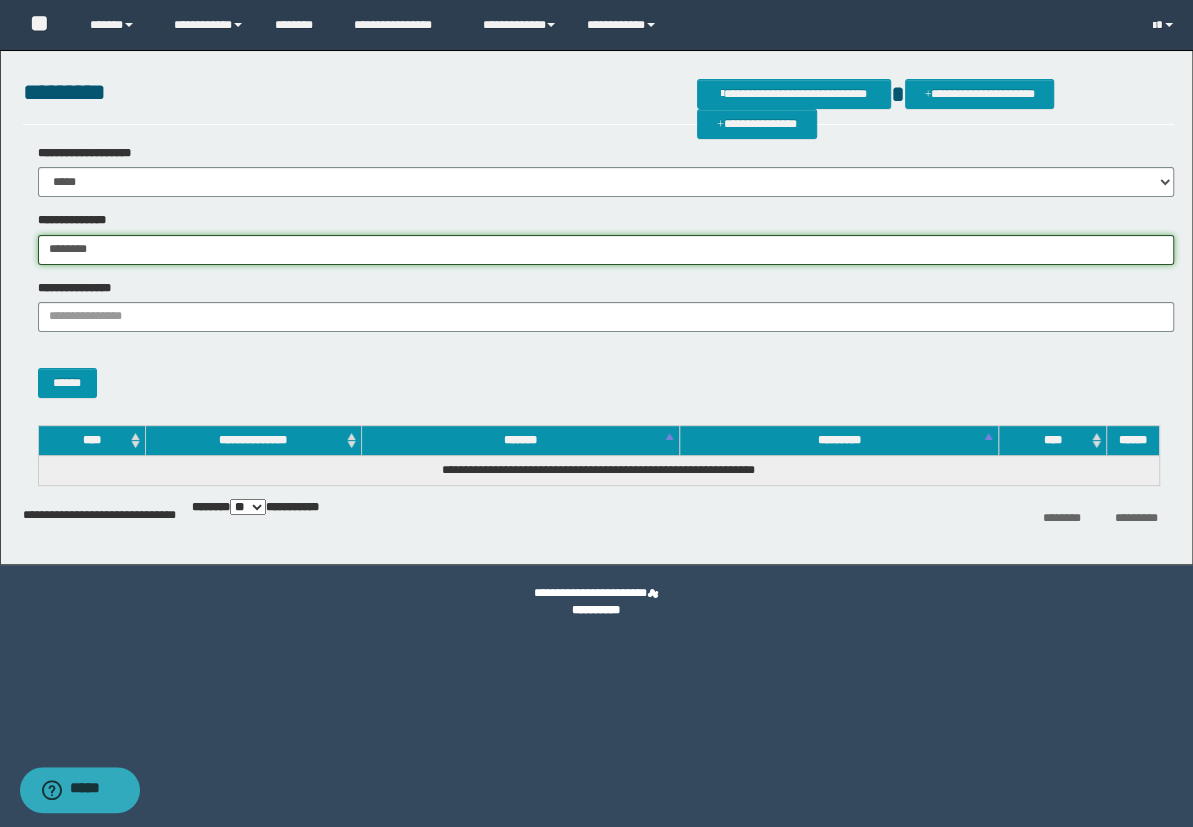 type on "********" 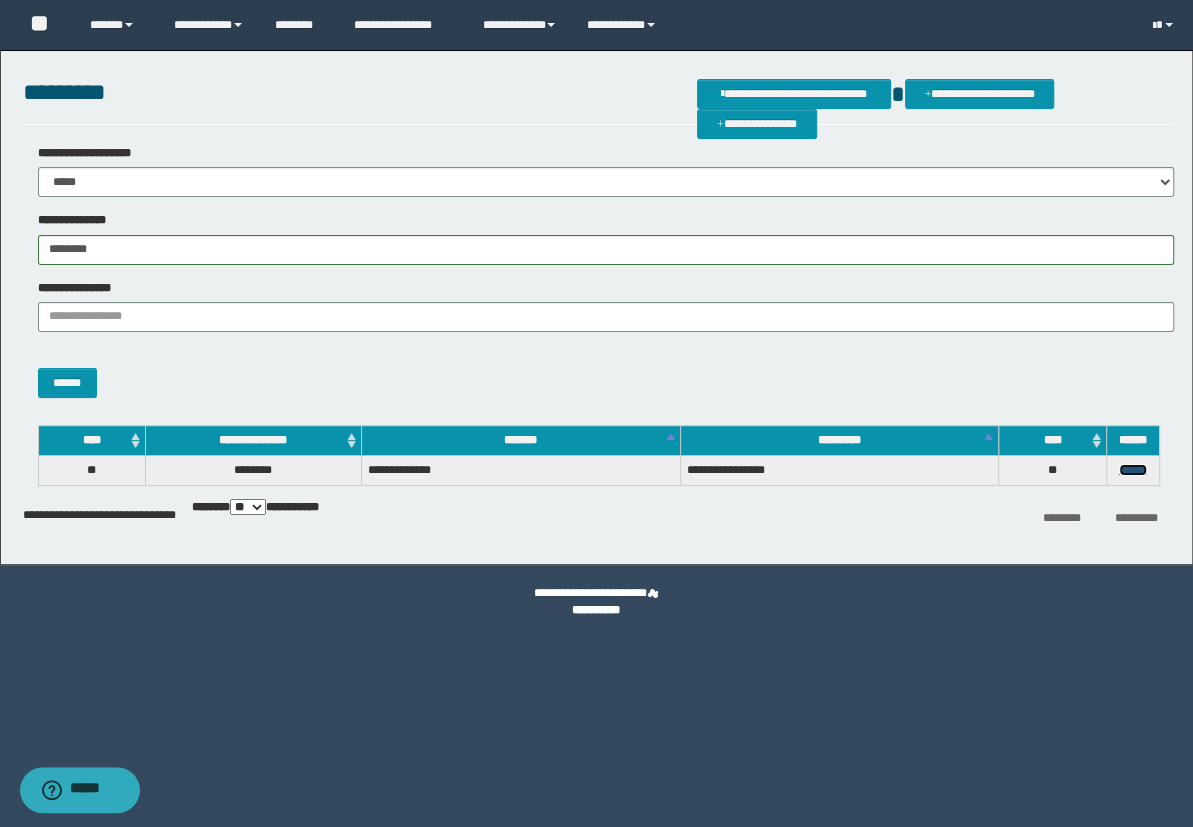 click on "******" at bounding box center (1133, 470) 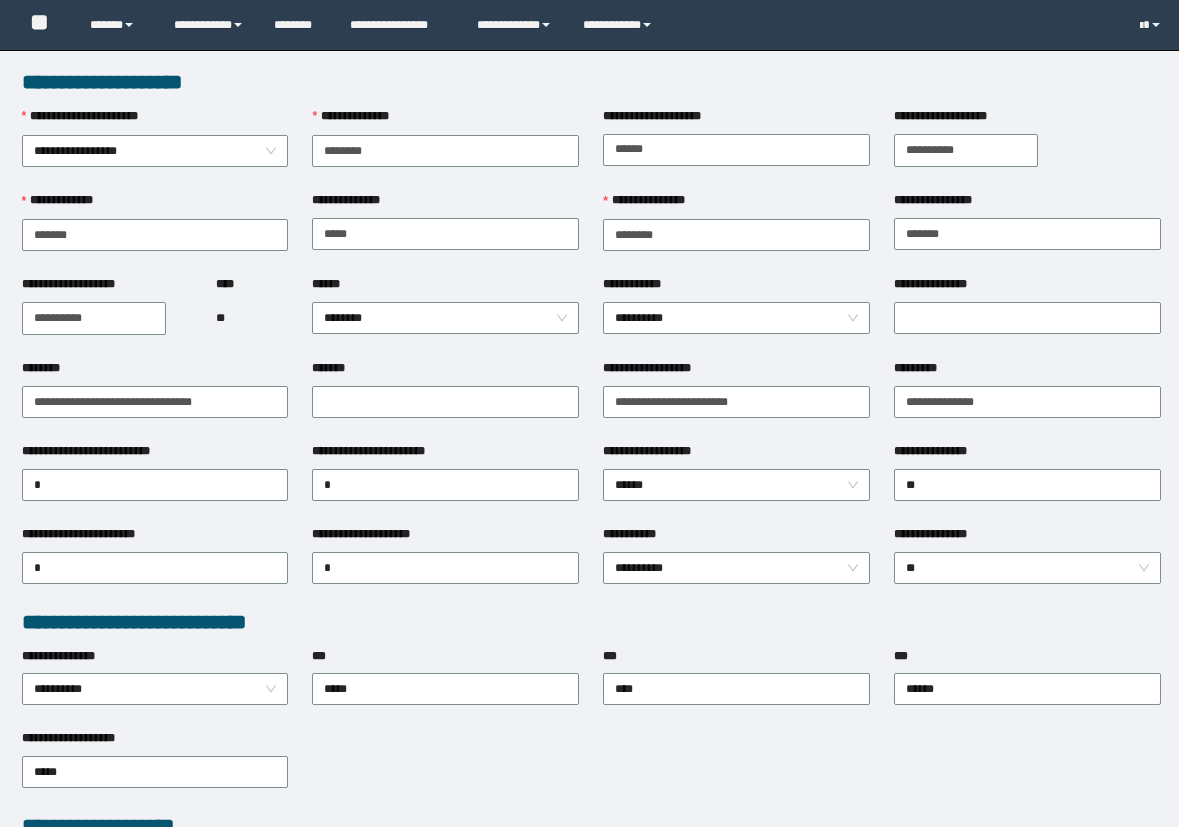 scroll, scrollTop: 0, scrollLeft: 0, axis: both 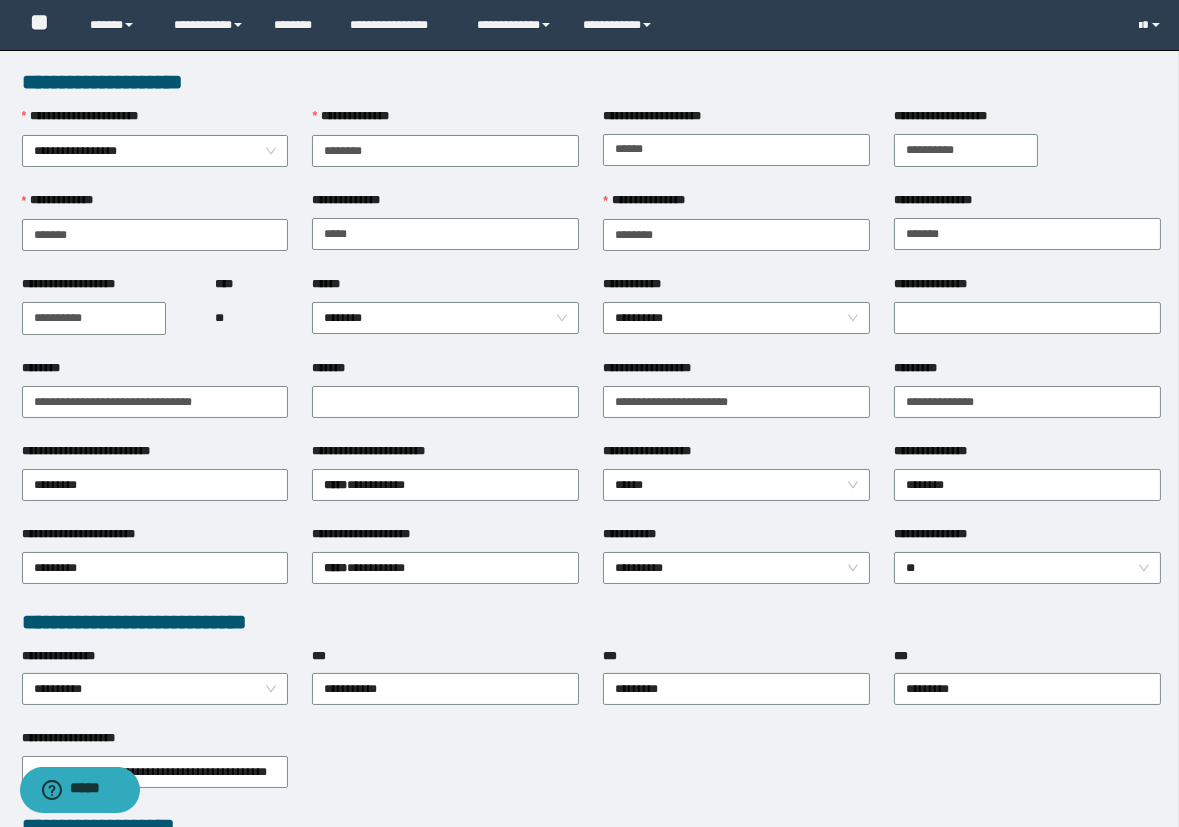 drag, startPoint x: 388, startPoint y: 439, endPoint x: 738, endPoint y: 450, distance: 350.17282 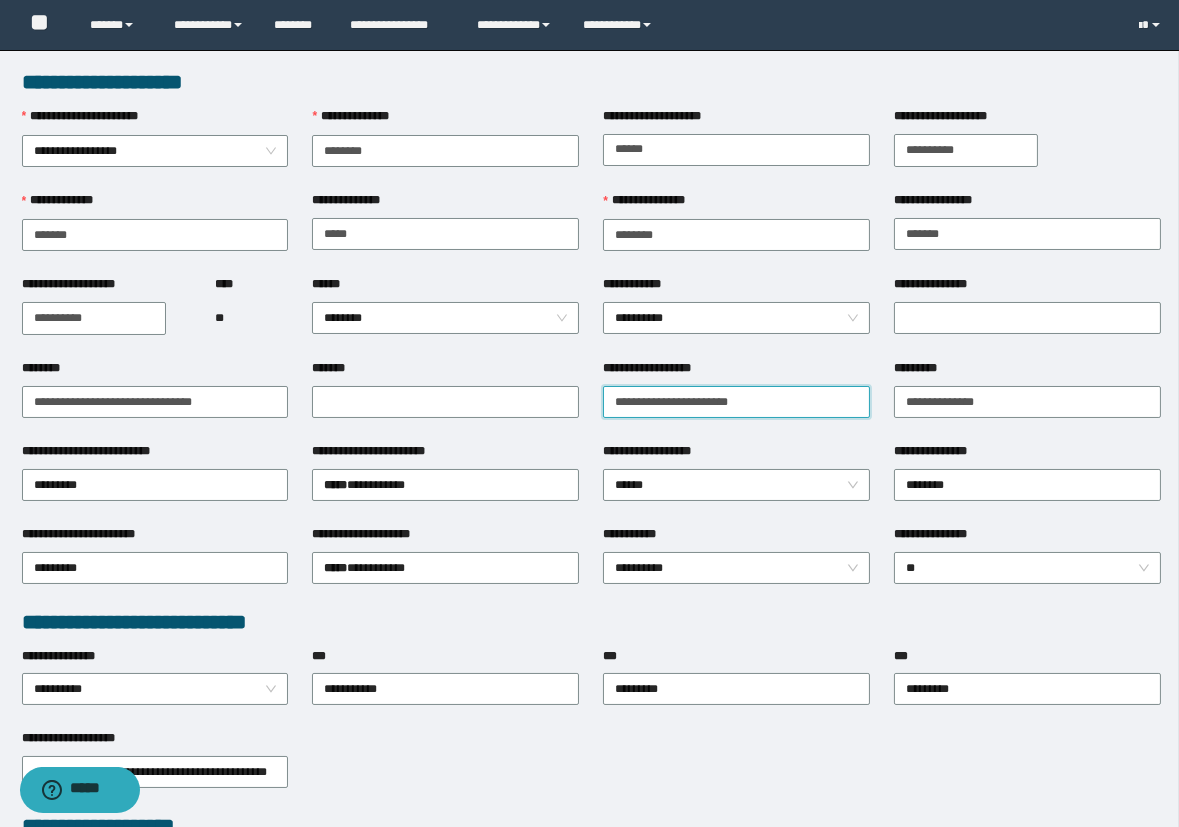 click on "**********" at bounding box center (736, 402) 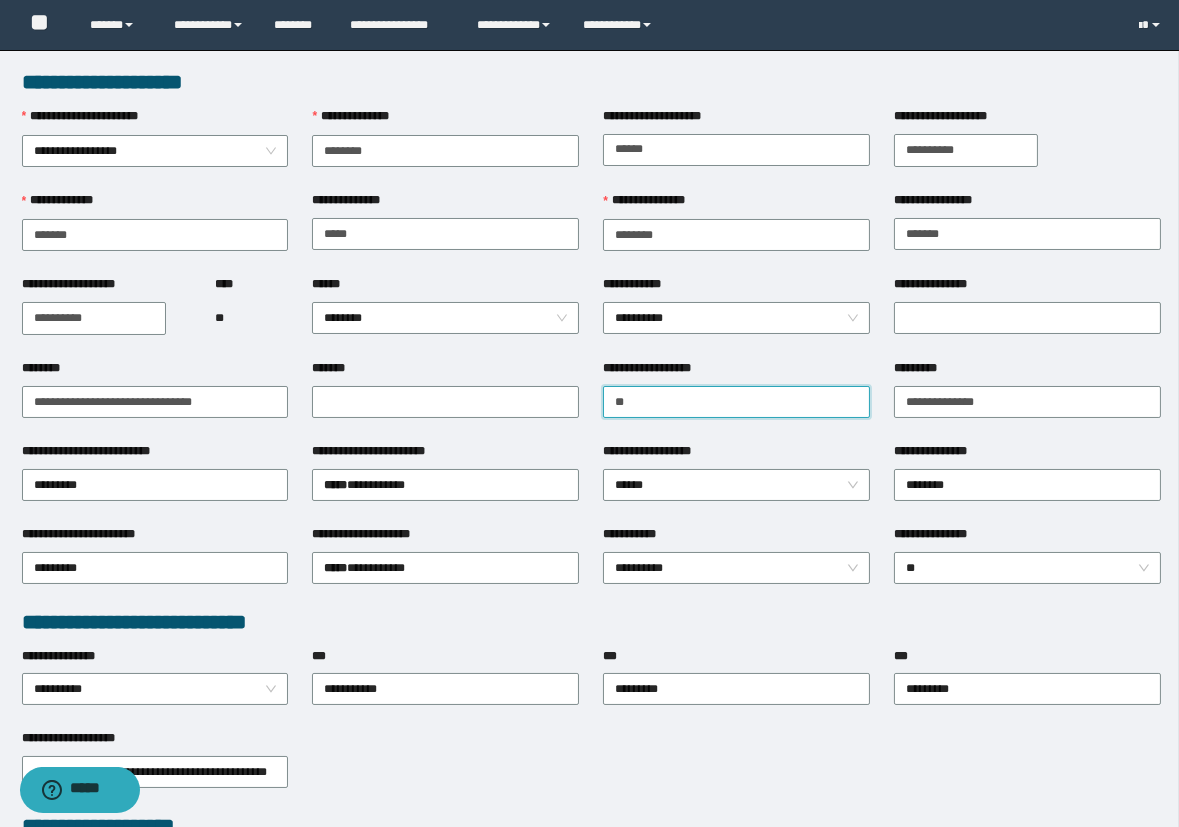 type on "*" 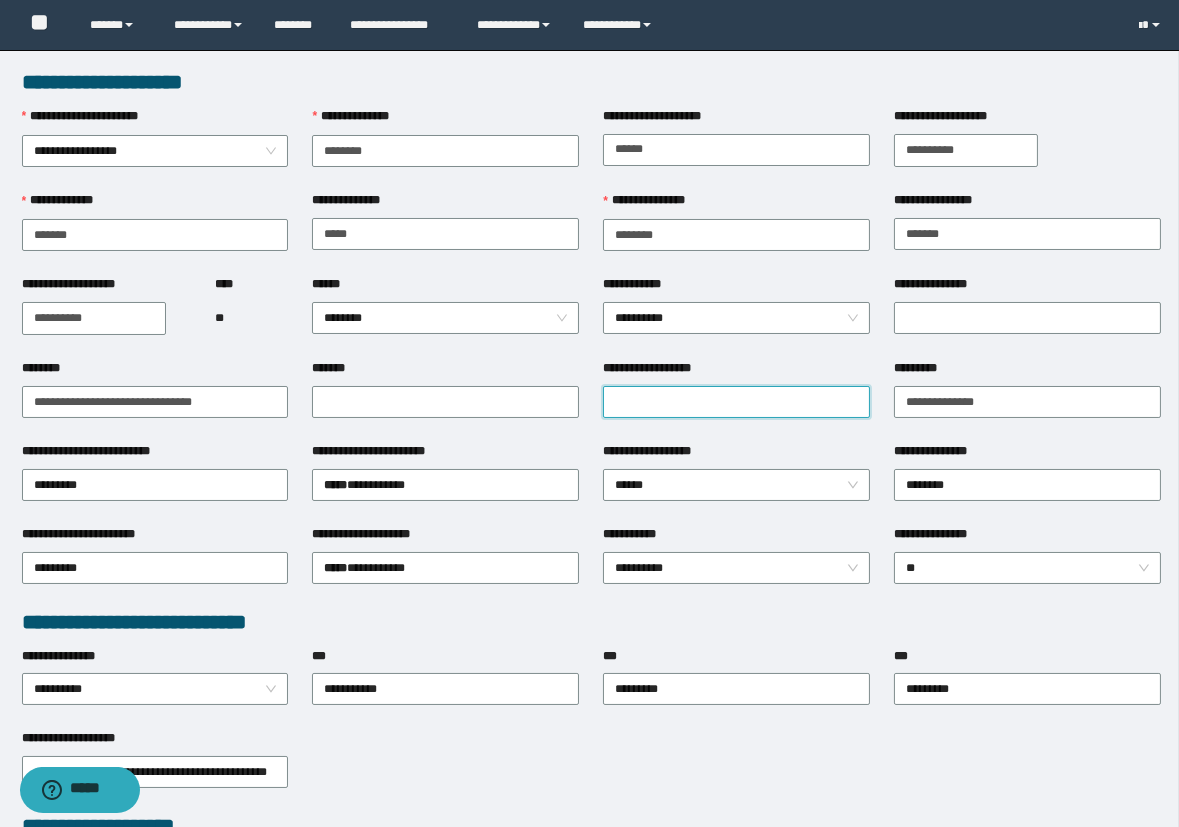 paste on "**********" 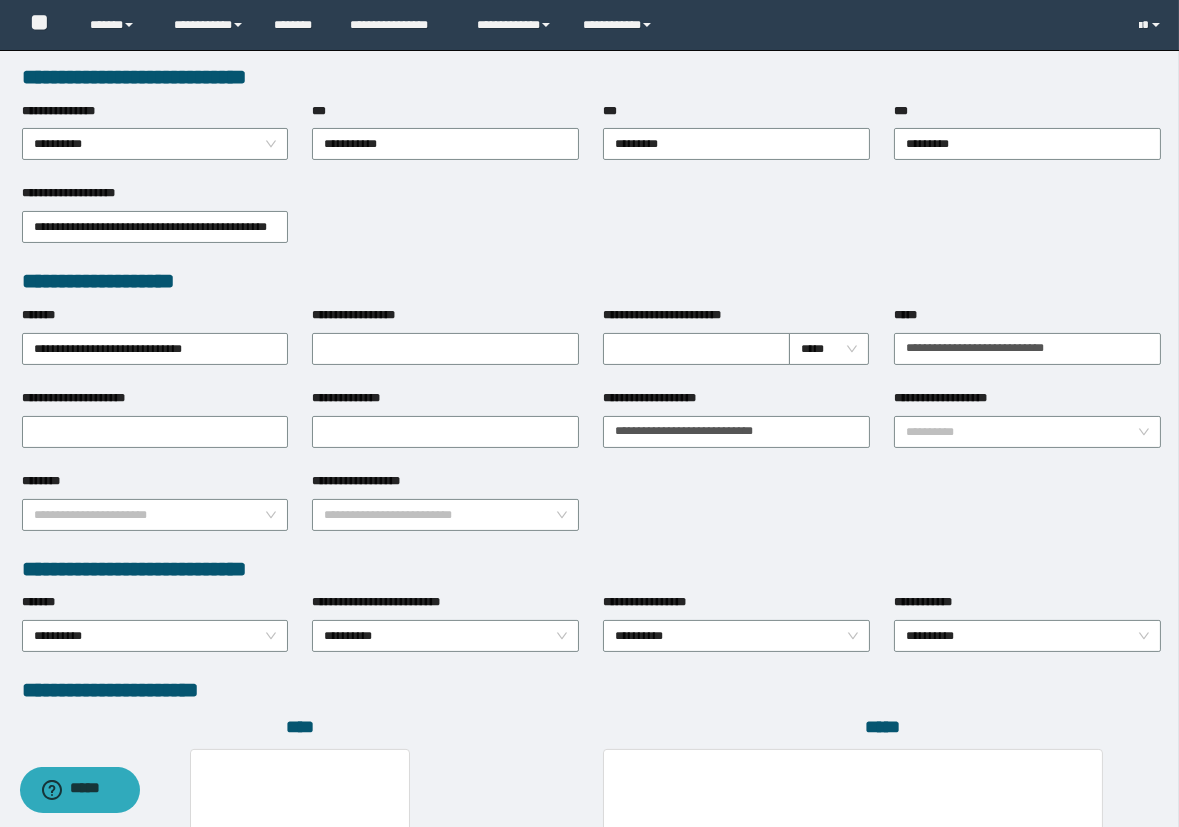 scroll, scrollTop: 874, scrollLeft: 0, axis: vertical 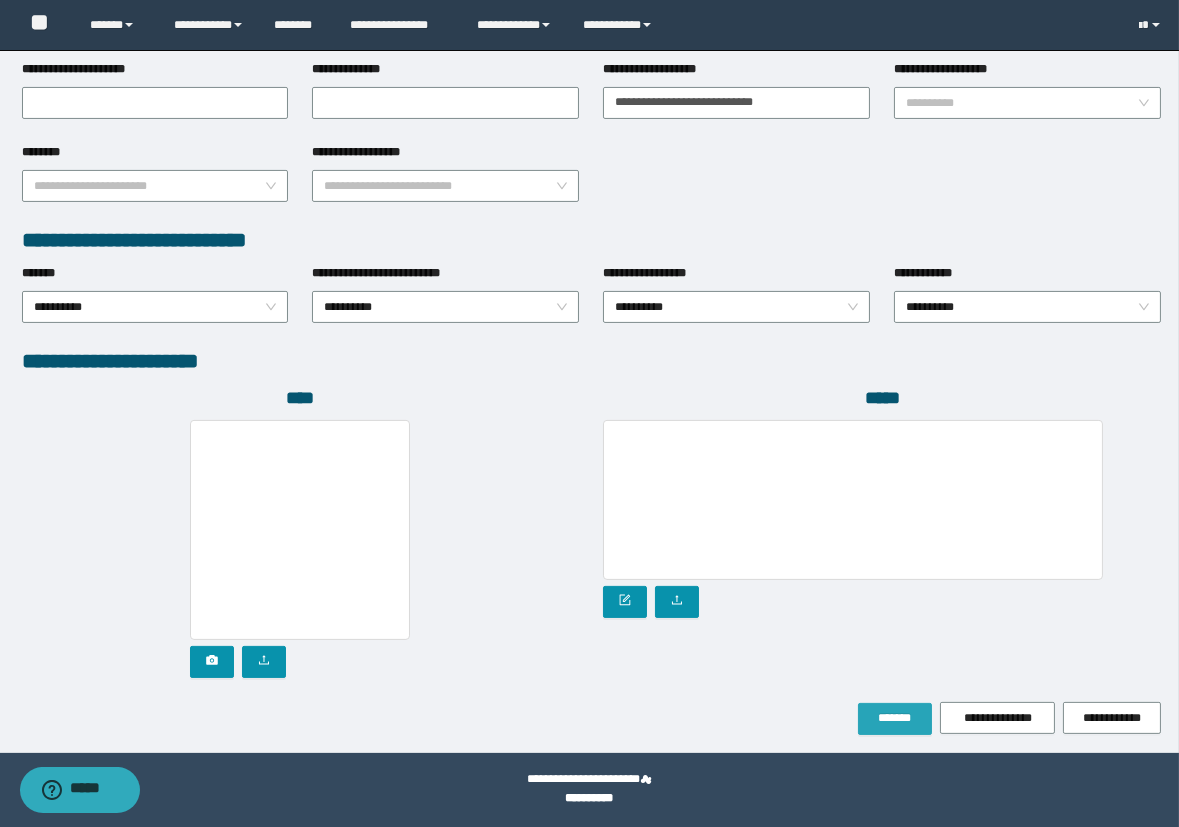 type on "**********" 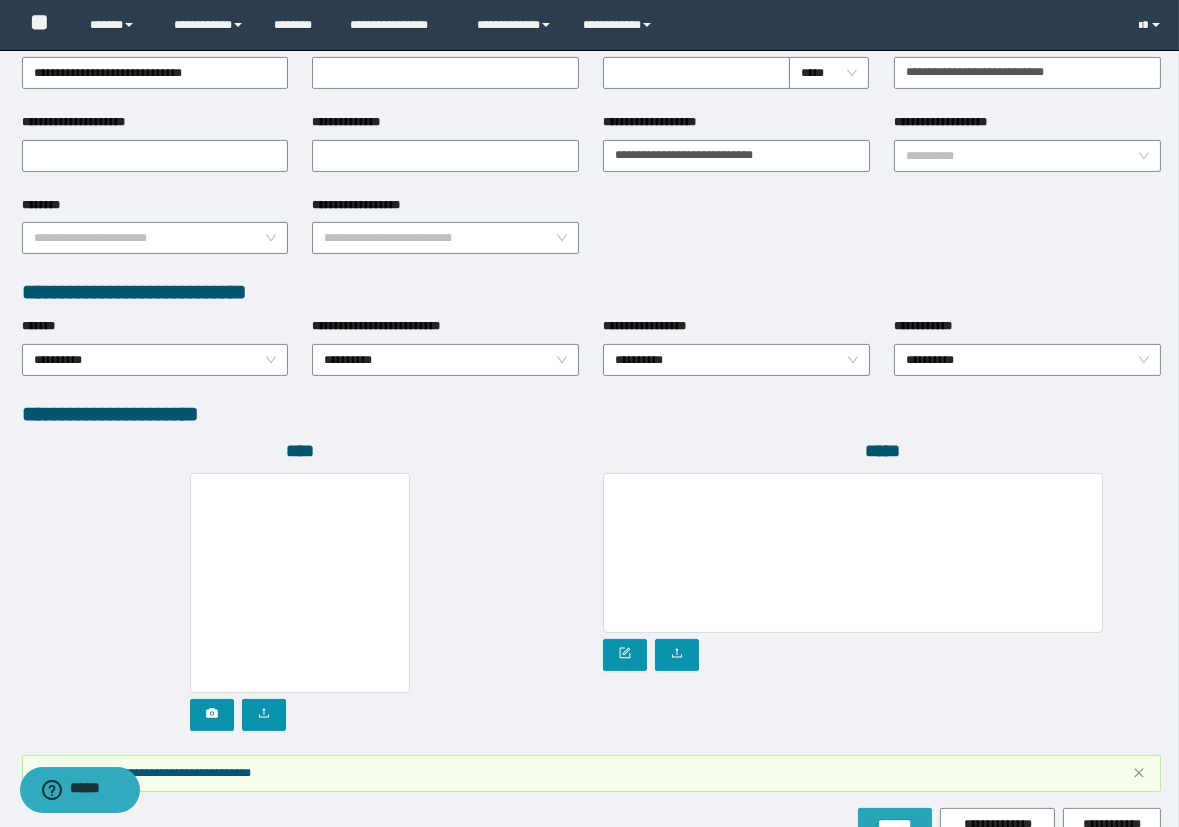 scroll, scrollTop: 926, scrollLeft: 0, axis: vertical 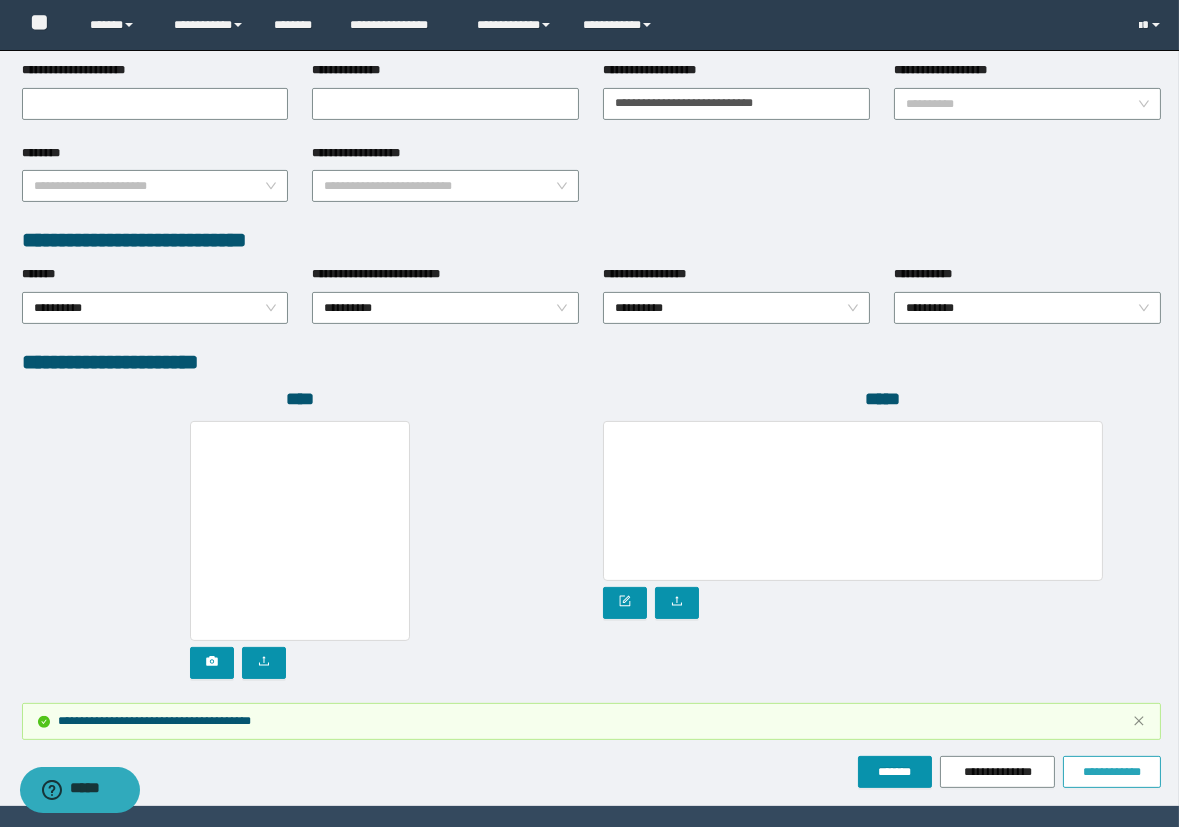 click on "**********" at bounding box center (1112, 772) 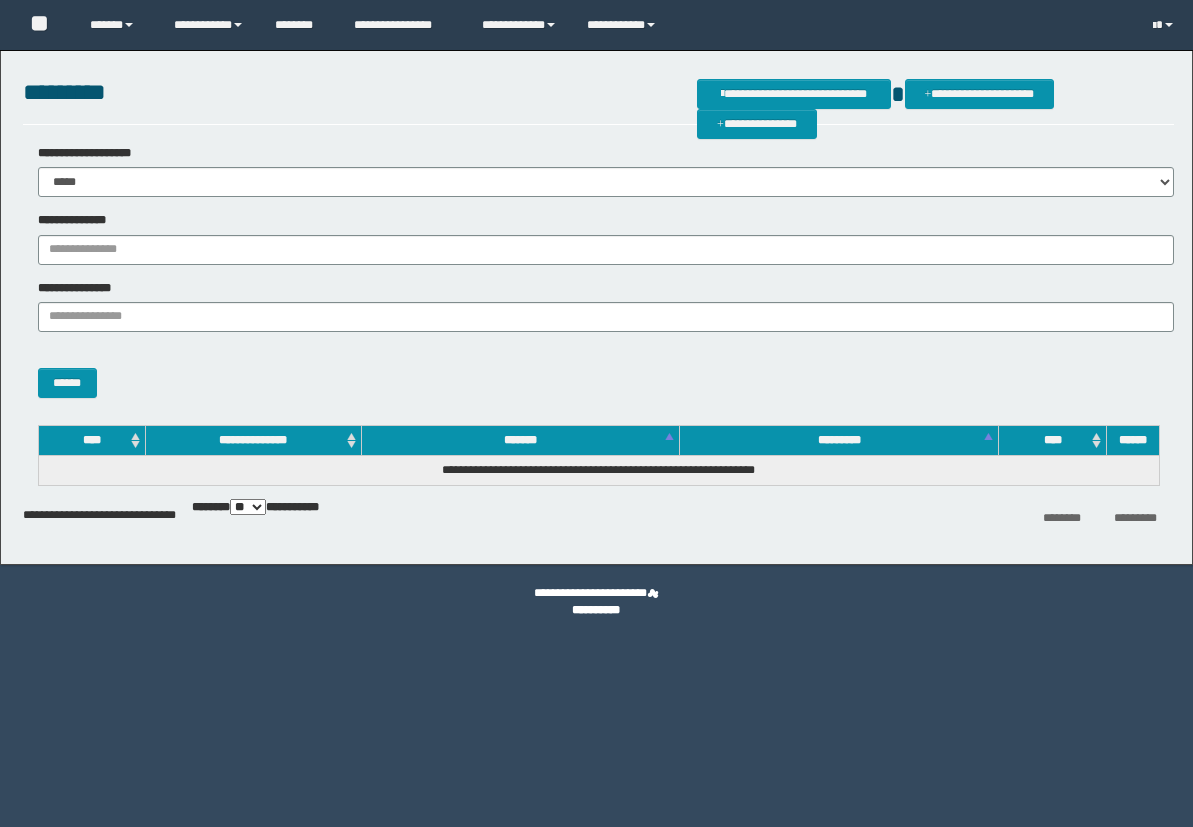 scroll, scrollTop: 0, scrollLeft: 0, axis: both 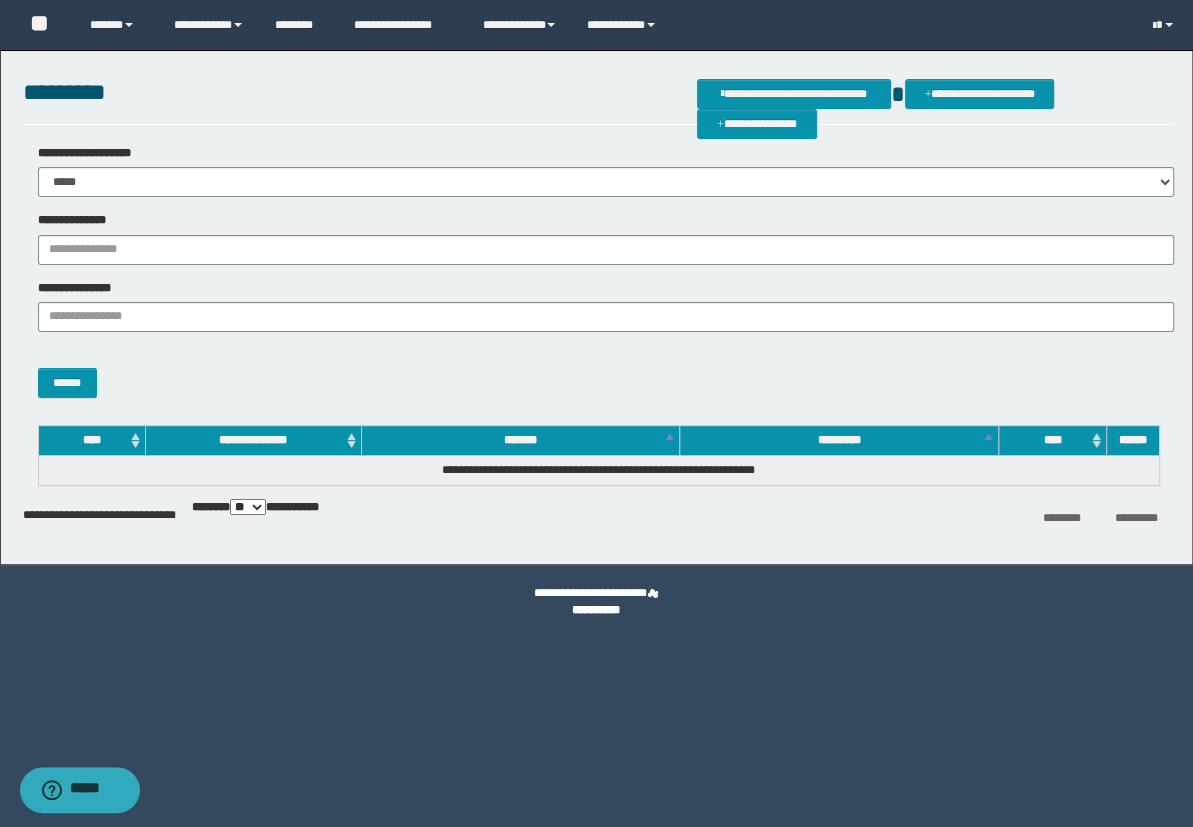 click on "**********" at bounding box center [598, 238] 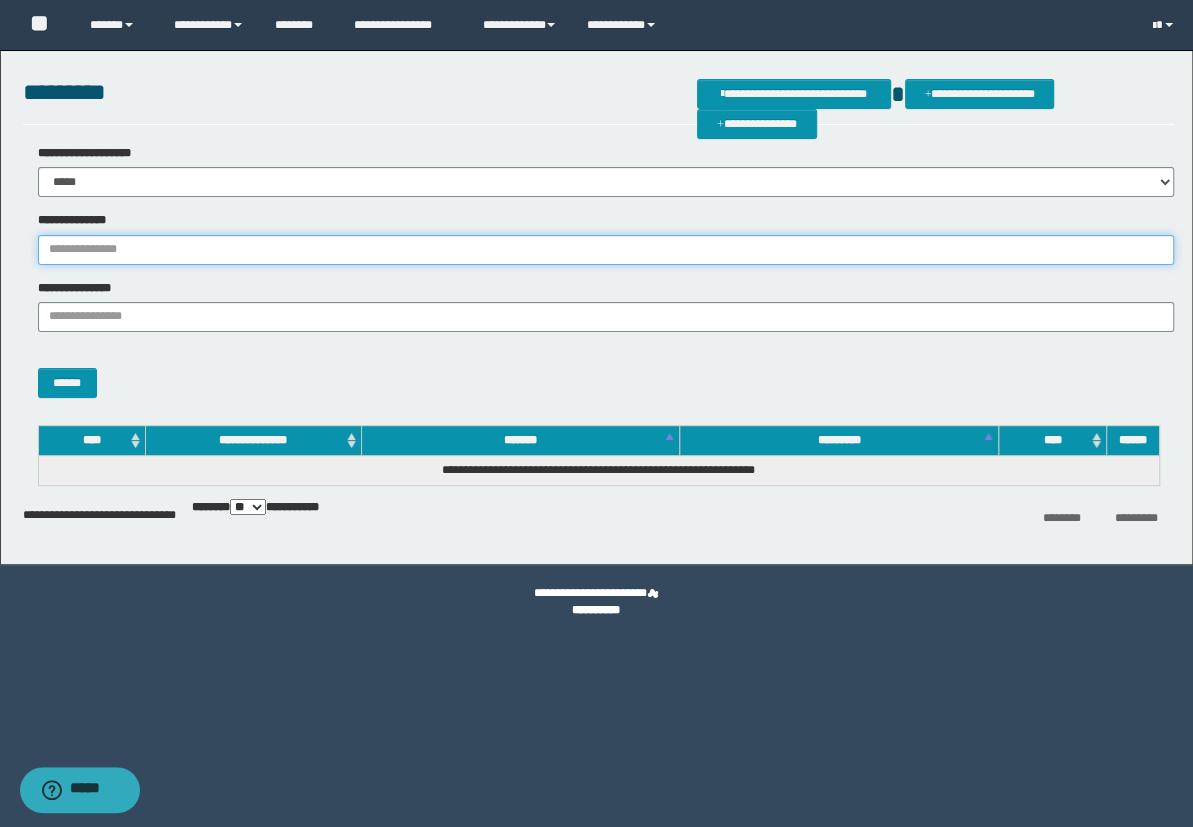 click on "**********" at bounding box center (606, 250) 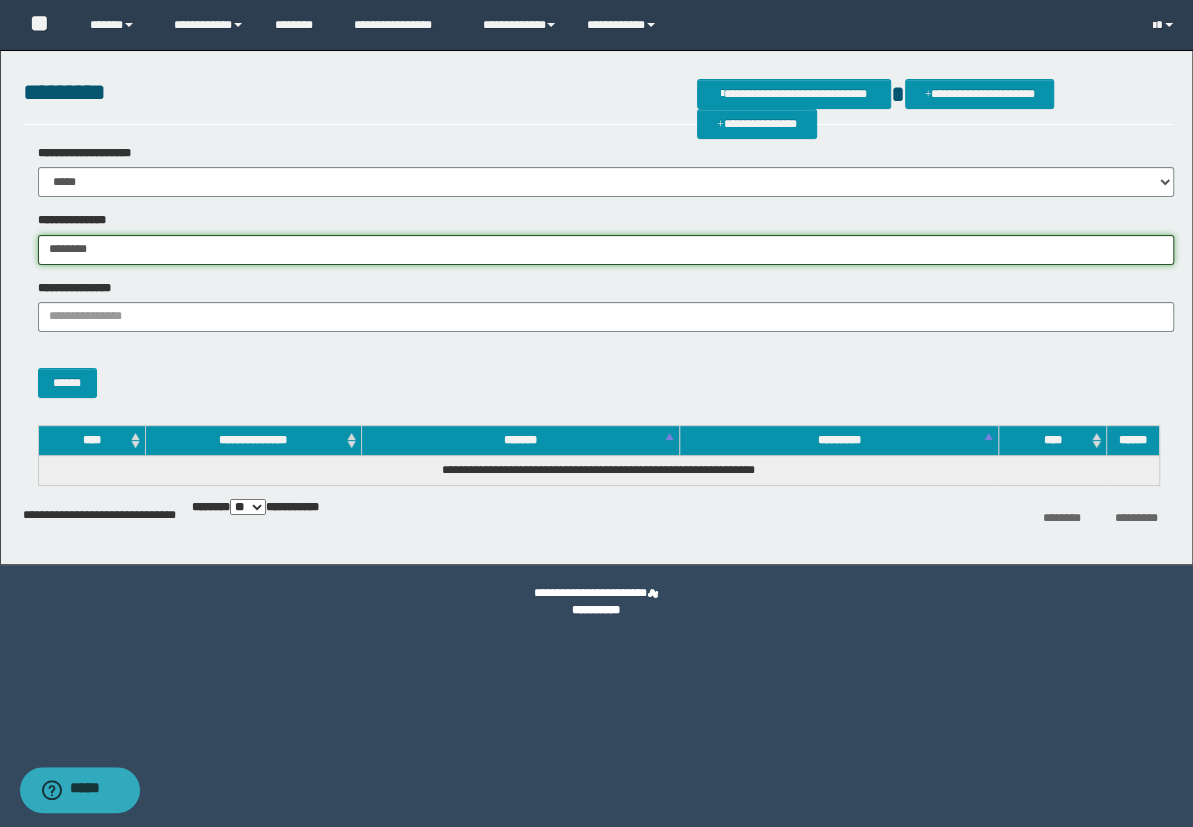 type on "********" 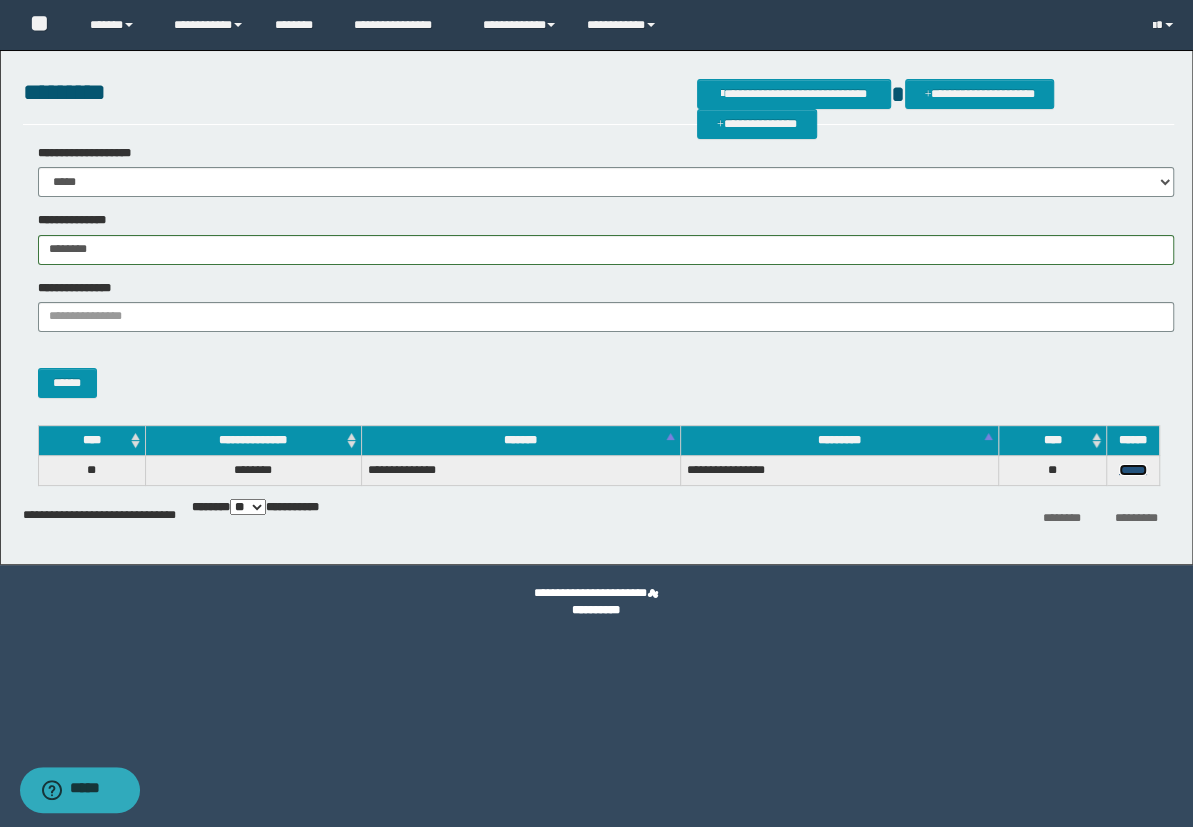 click on "******" at bounding box center (1133, 470) 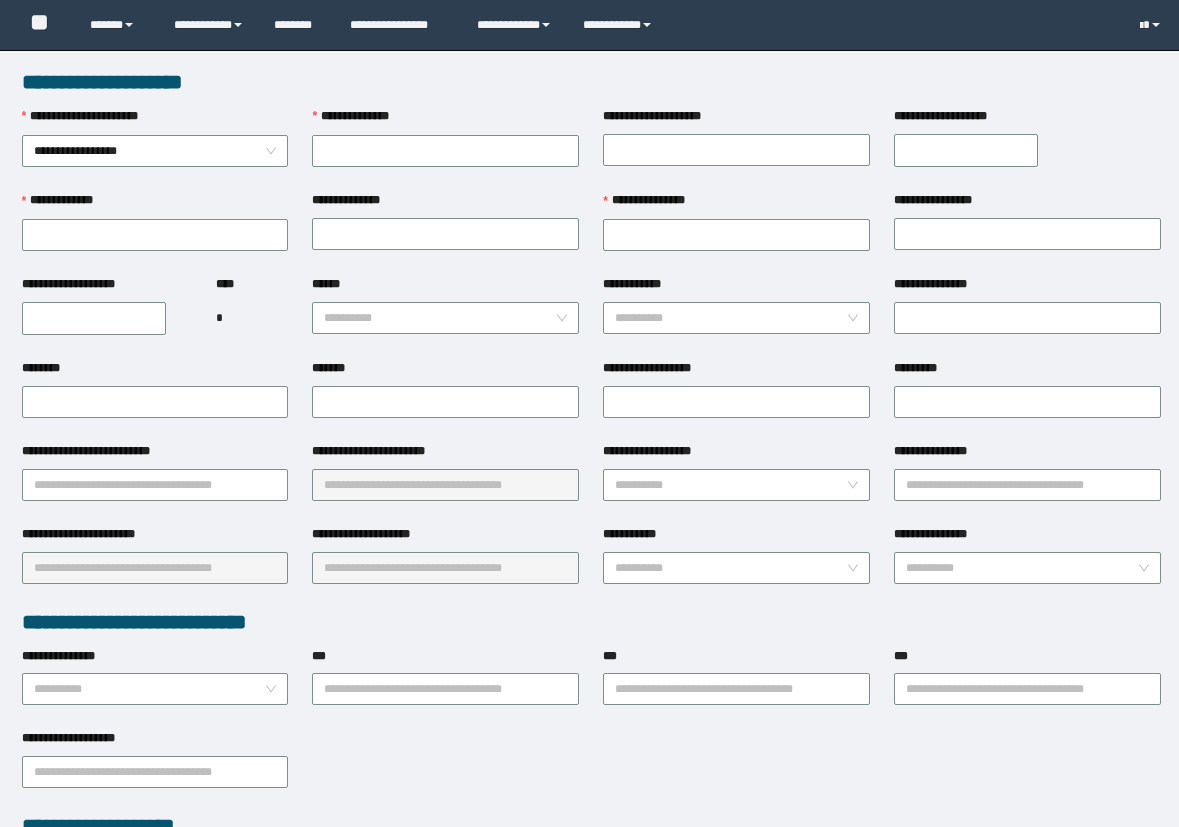 scroll, scrollTop: 0, scrollLeft: 0, axis: both 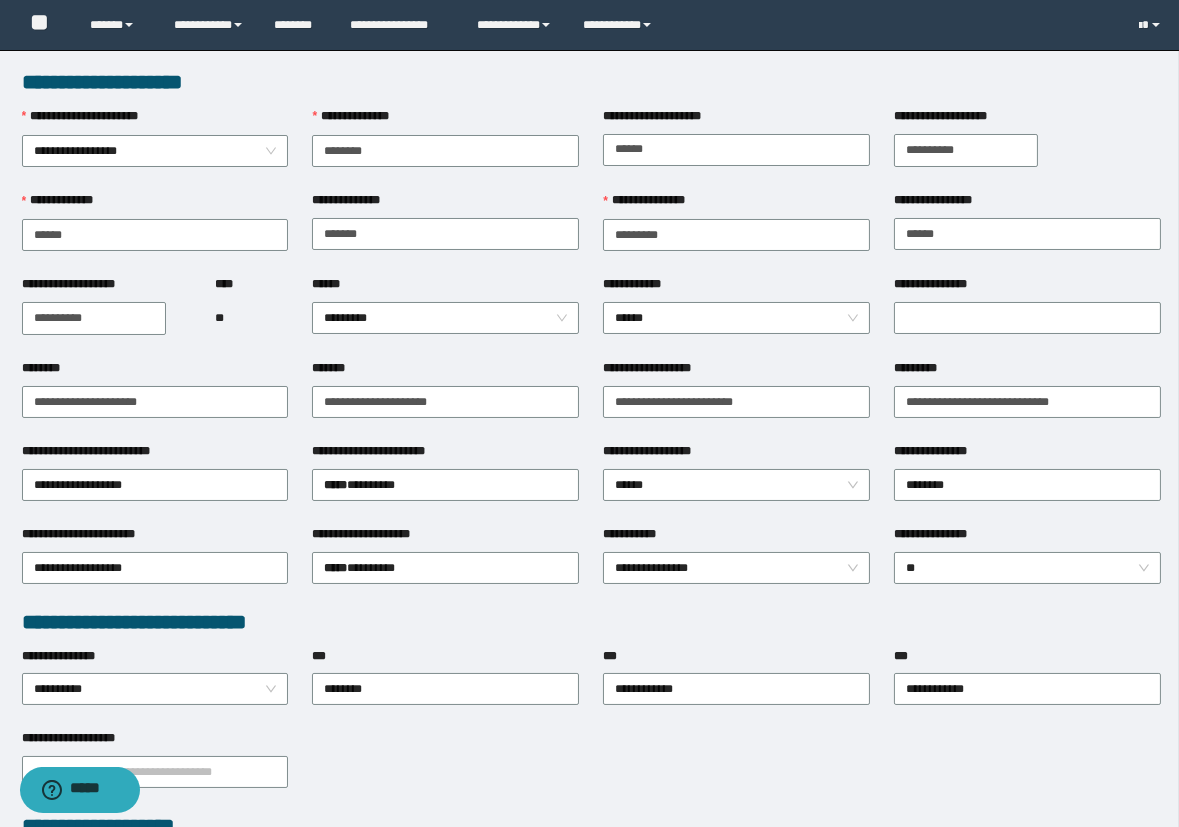 click on "**********" at bounding box center [445, 233] 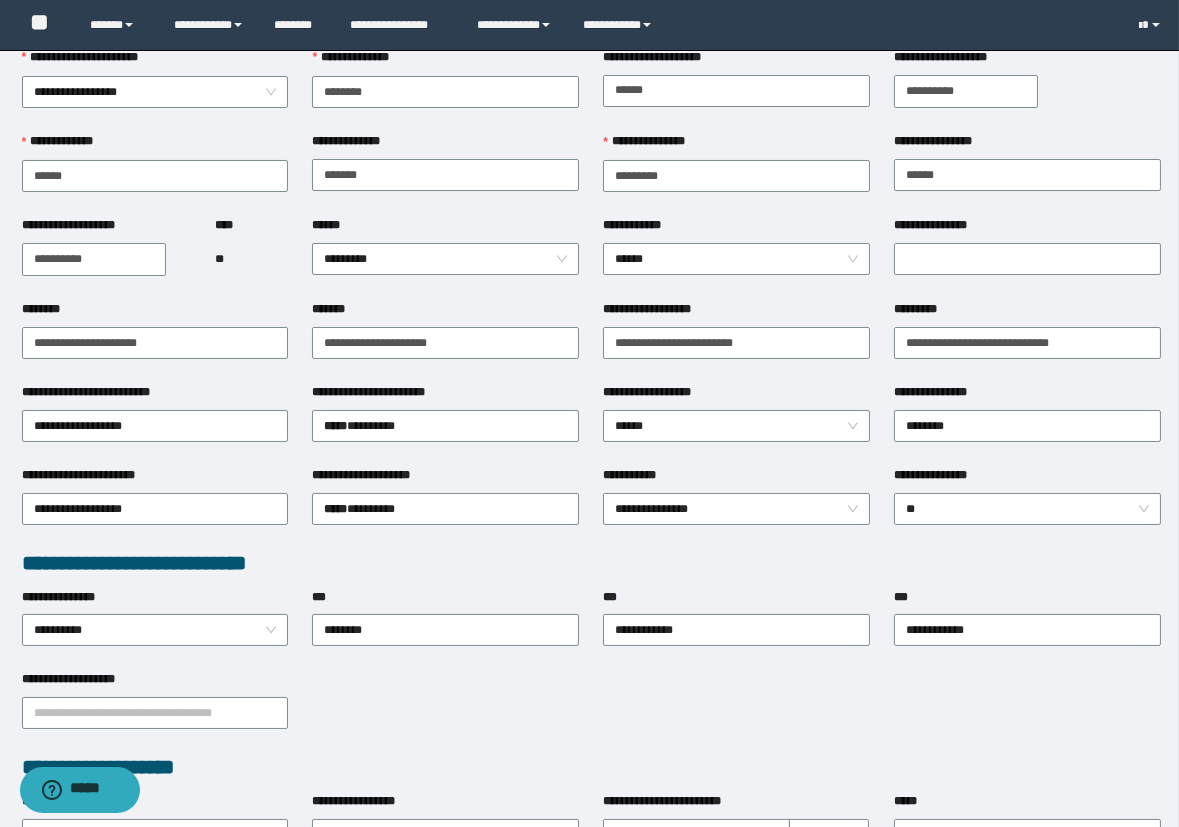 scroll, scrollTop: 90, scrollLeft: 0, axis: vertical 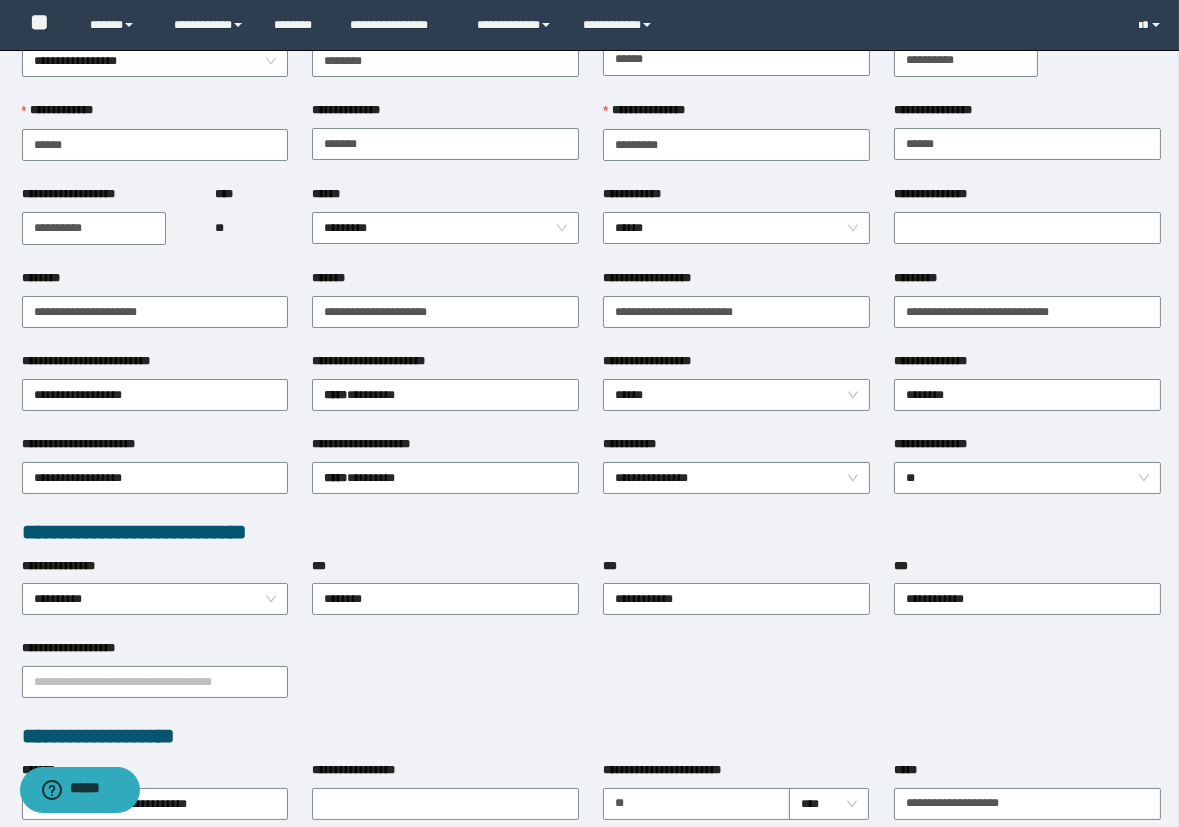 click on "**********" at bounding box center [736, 282] 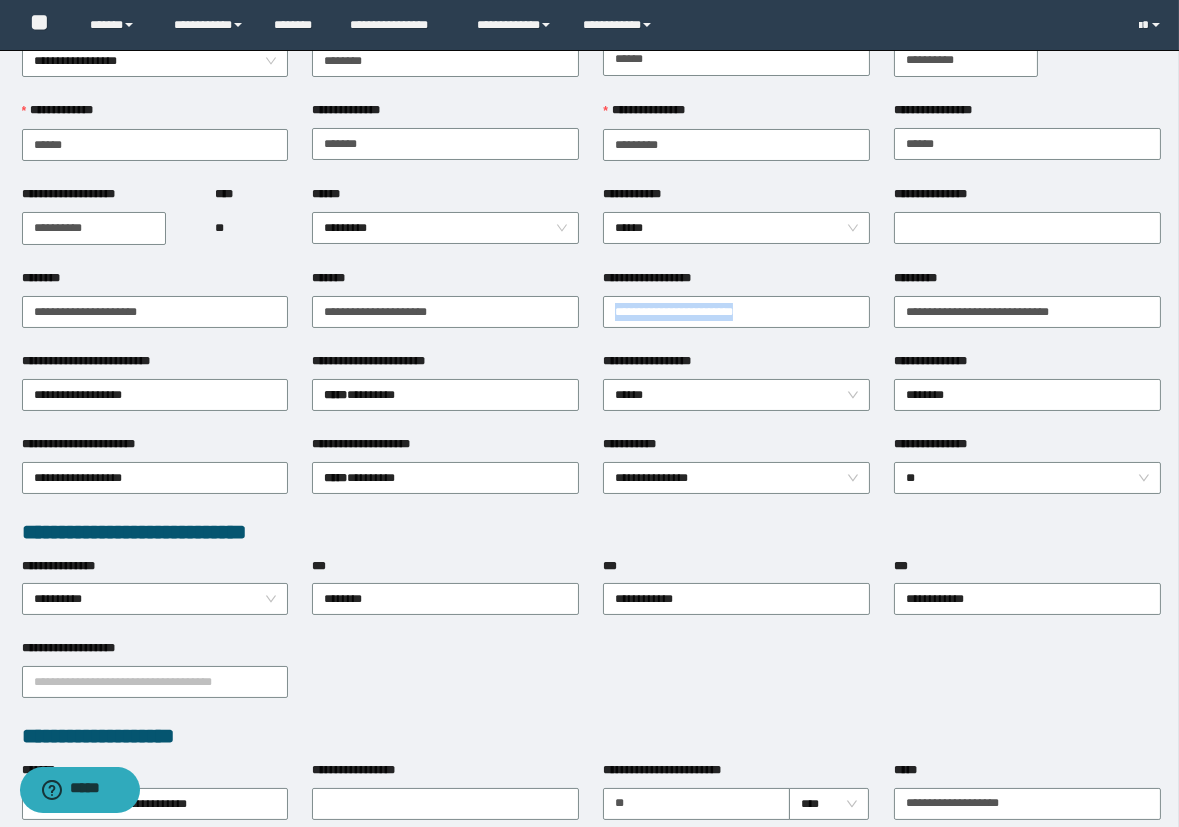 click on "**********" at bounding box center [736, 310] 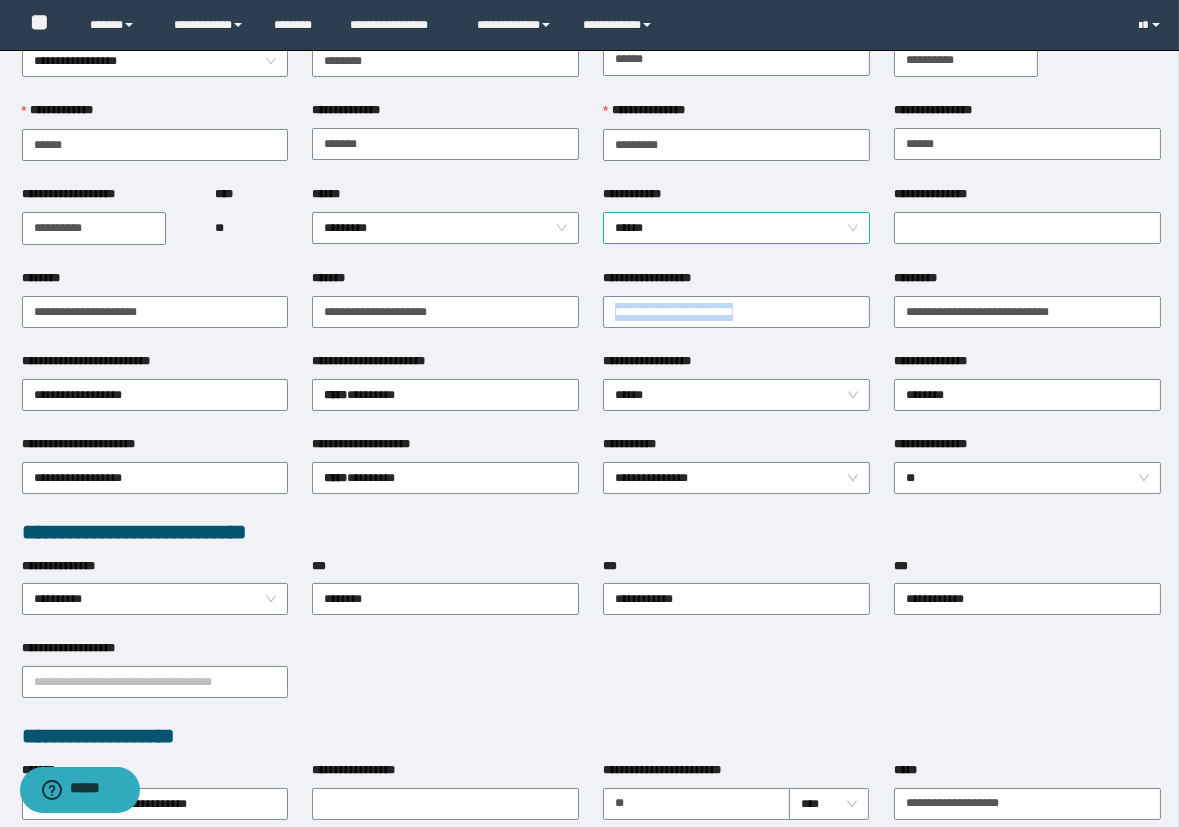 click on "******" at bounding box center [736, 228] 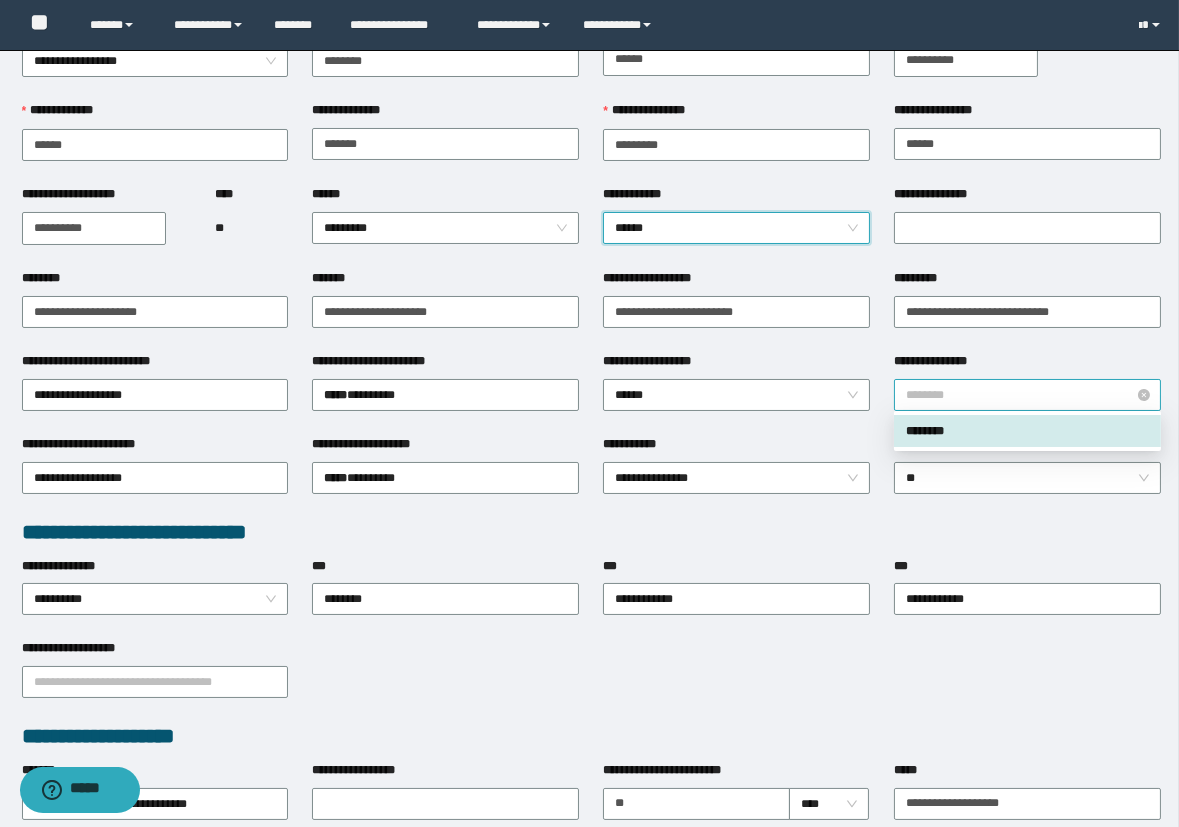 click on "********" at bounding box center [1027, 395] 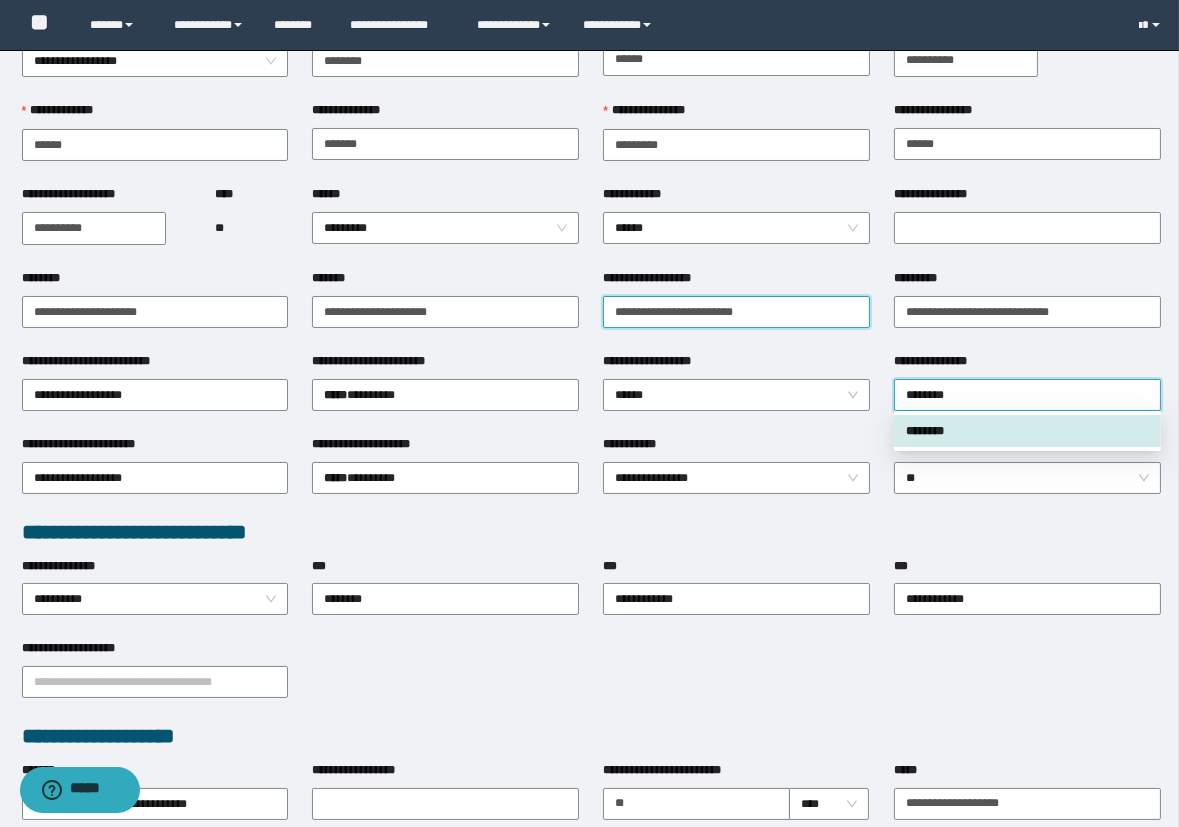 click on "**********" at bounding box center (736, 312) 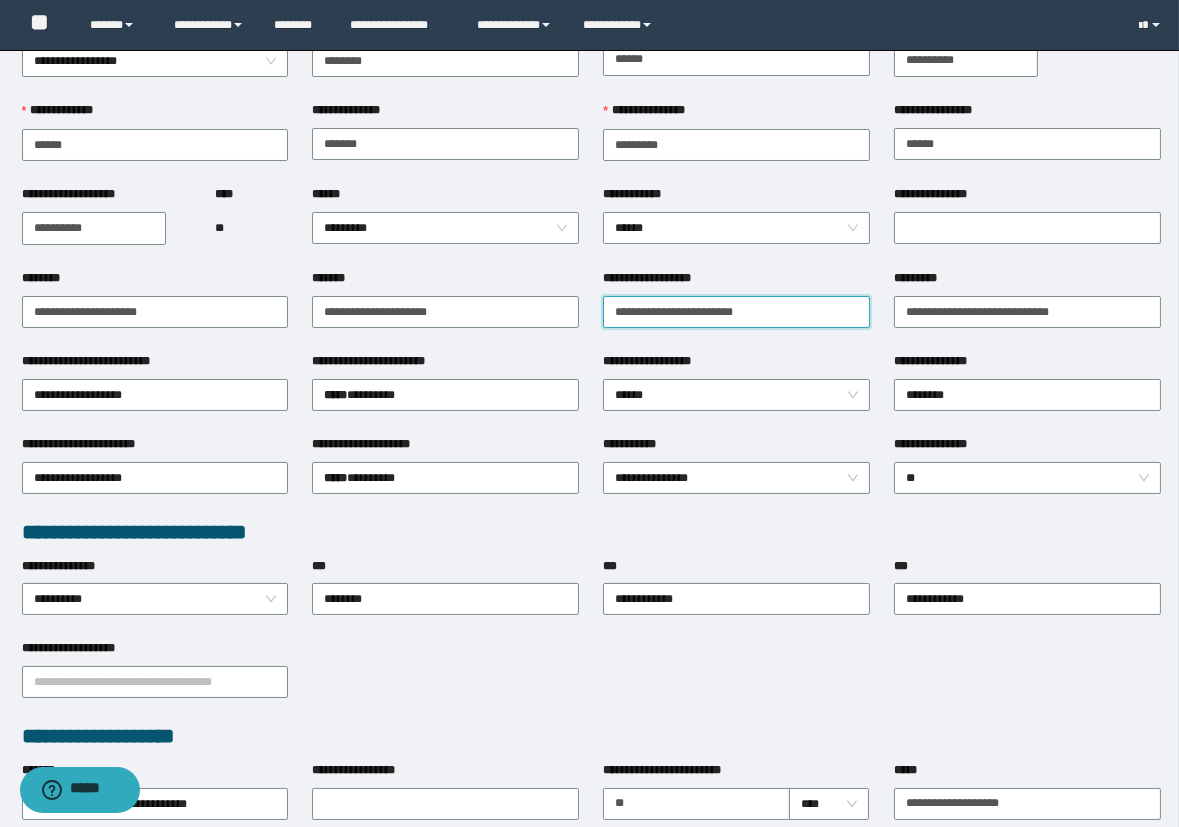 click on "**********" at bounding box center [736, 312] 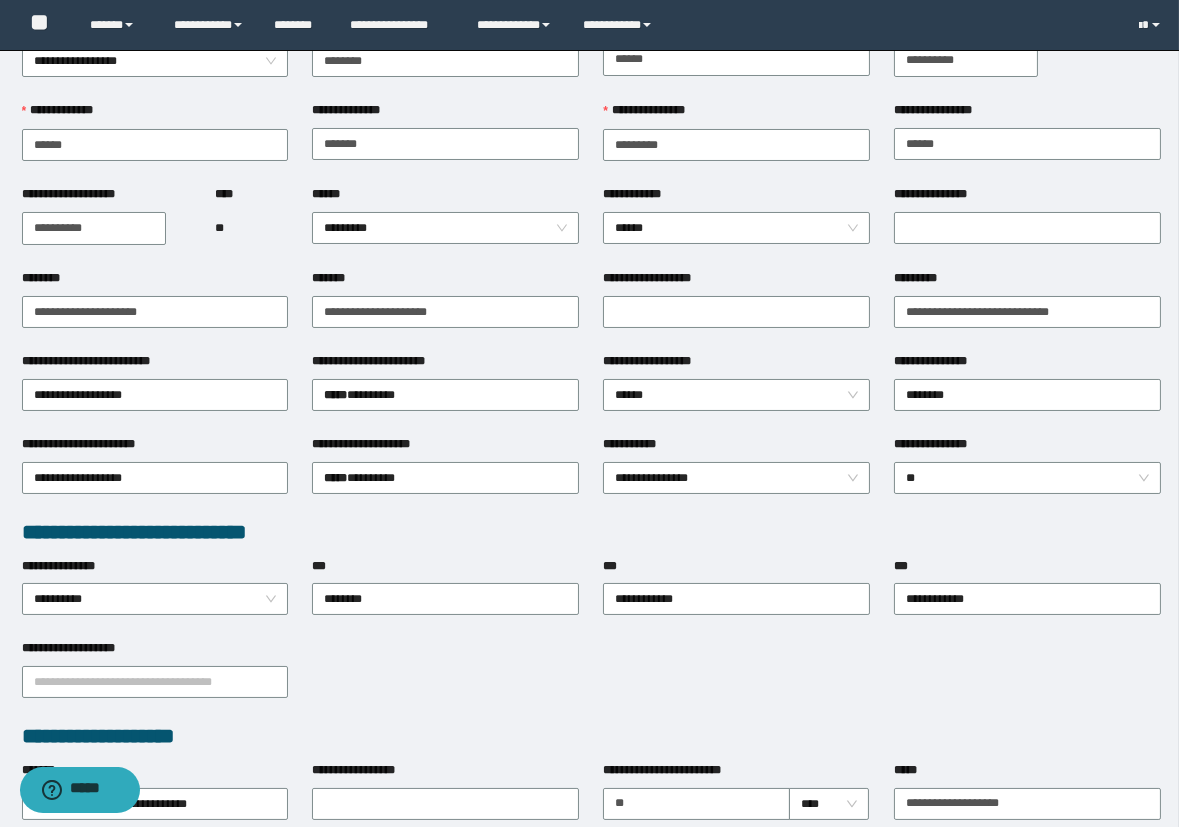click on "****** *********" at bounding box center (445, 227) 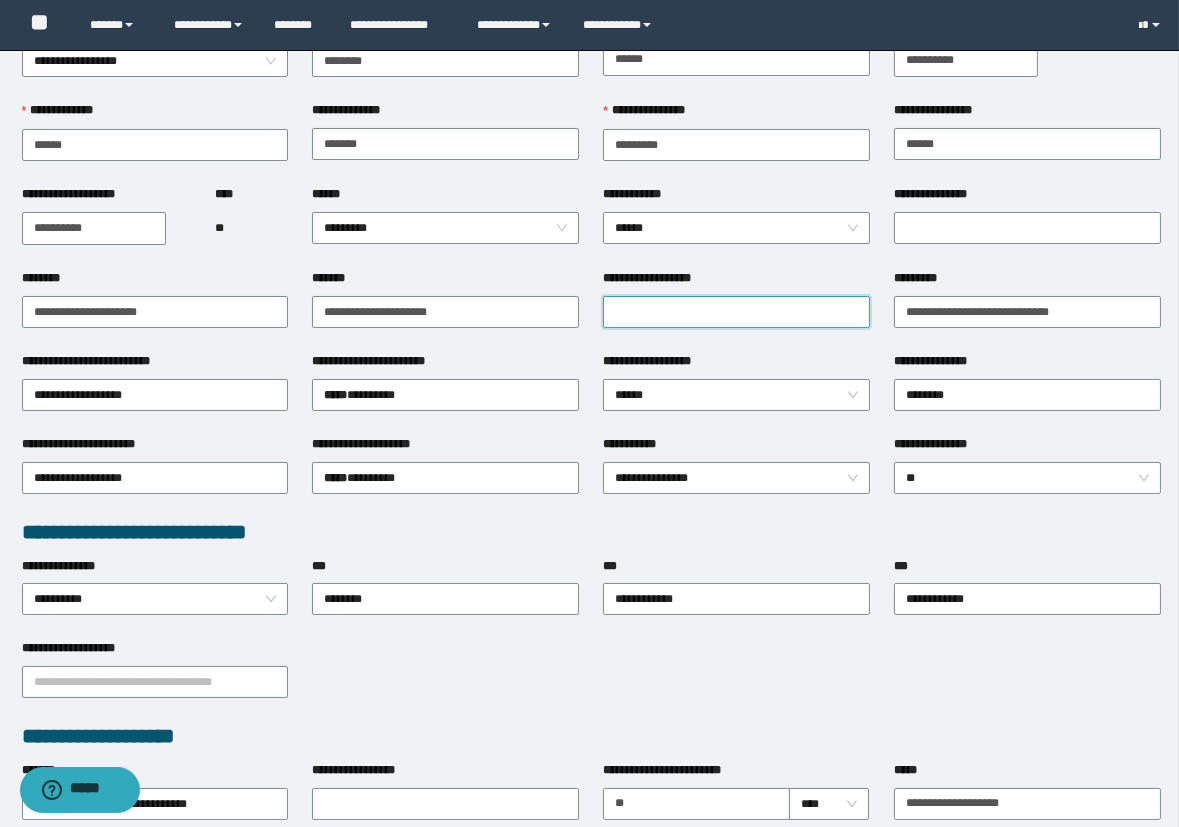 click on "**********" at bounding box center [736, 312] 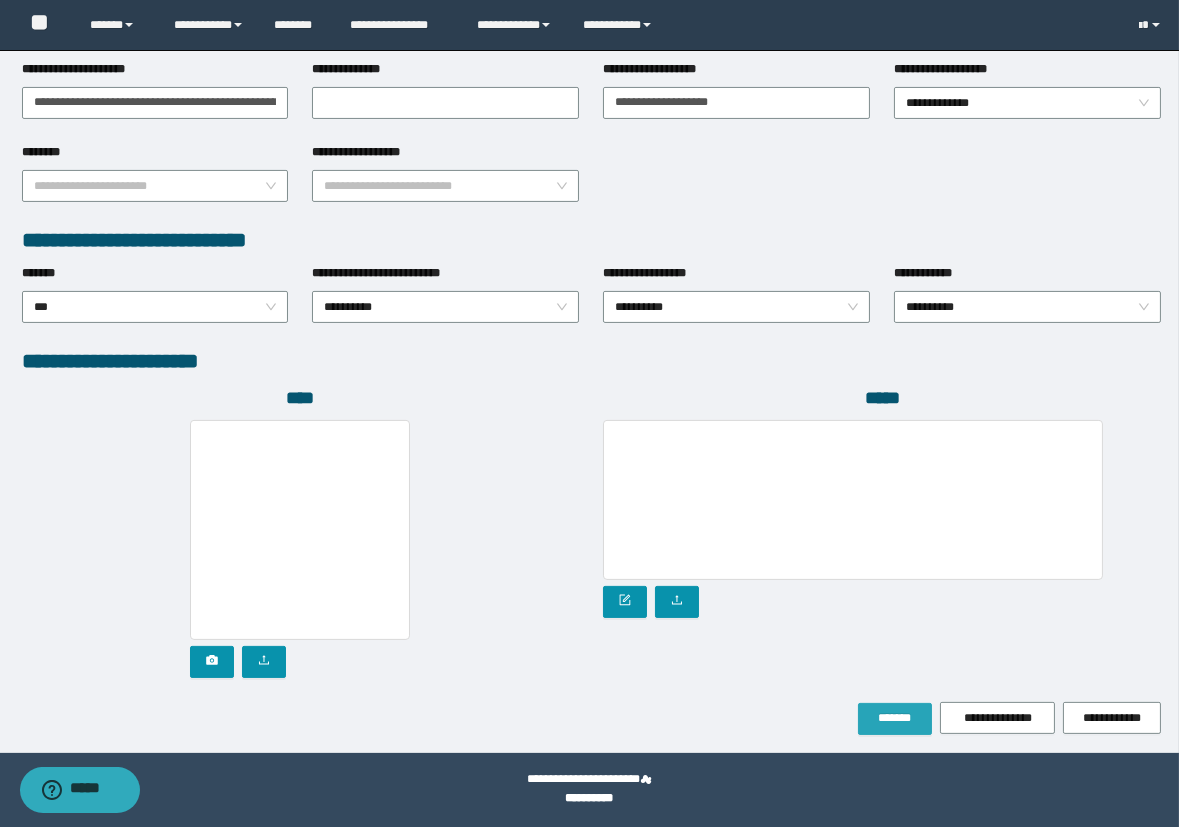 type on "**********" 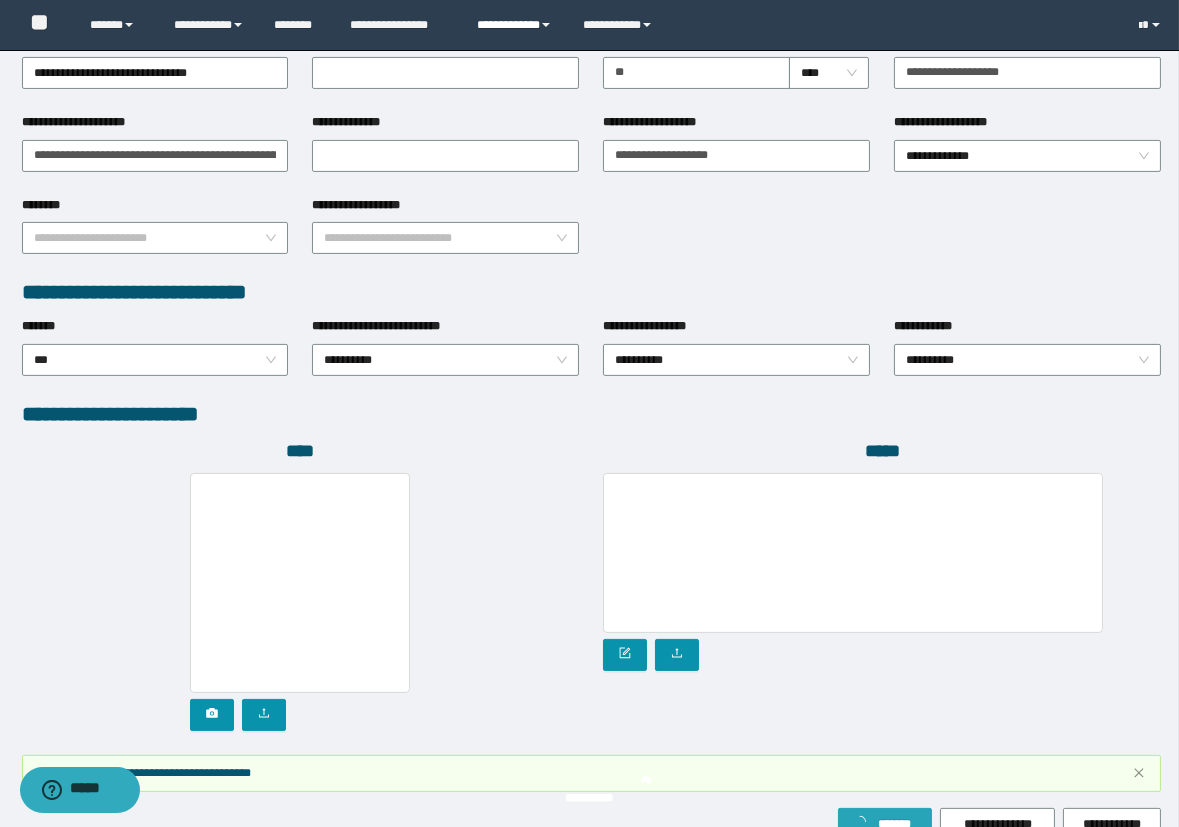 scroll, scrollTop: 926, scrollLeft: 0, axis: vertical 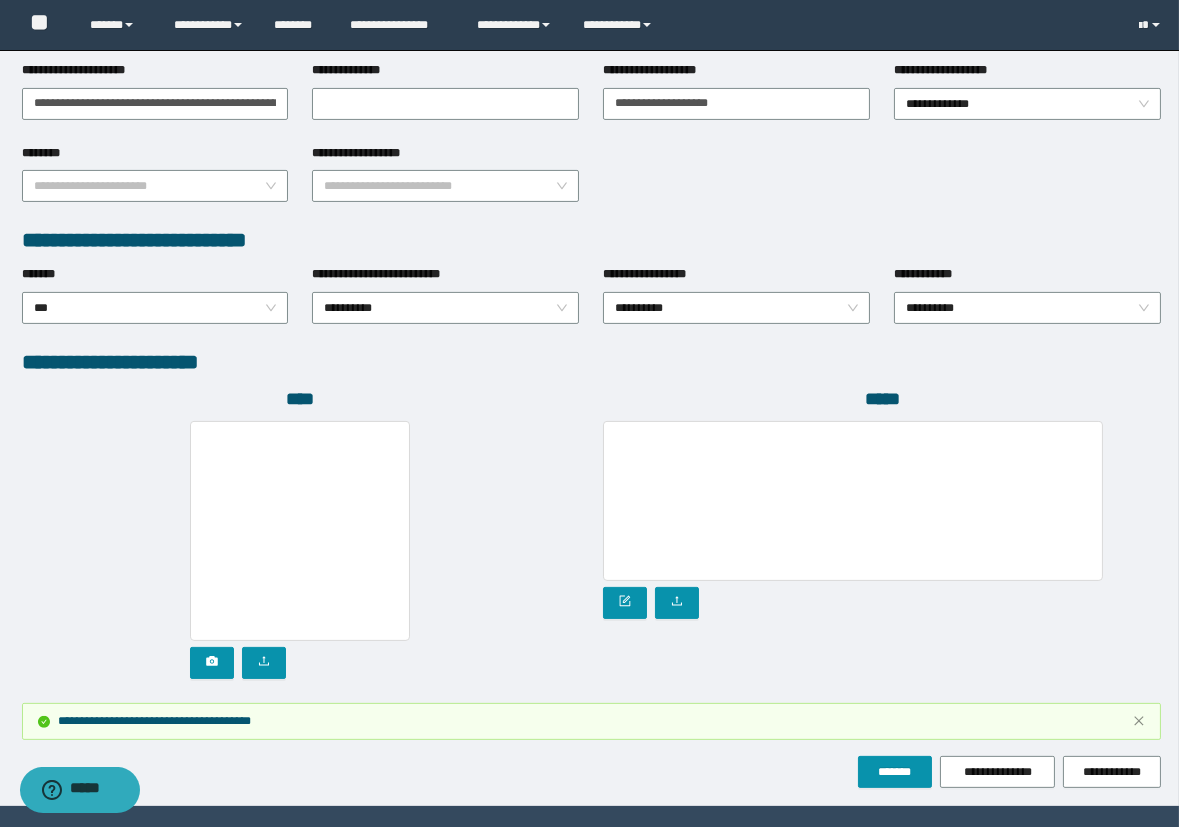 click on "**********" at bounding box center [591, 772] 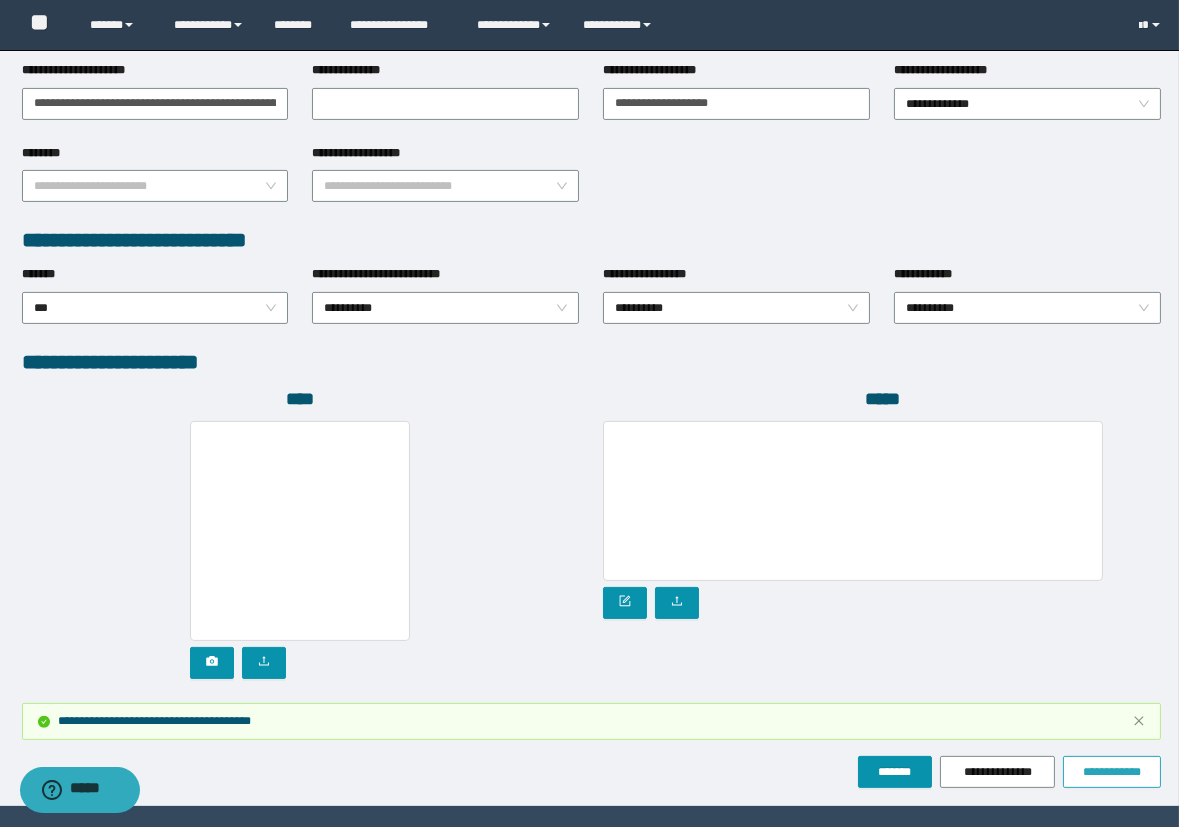 click on "**********" at bounding box center (1112, 772) 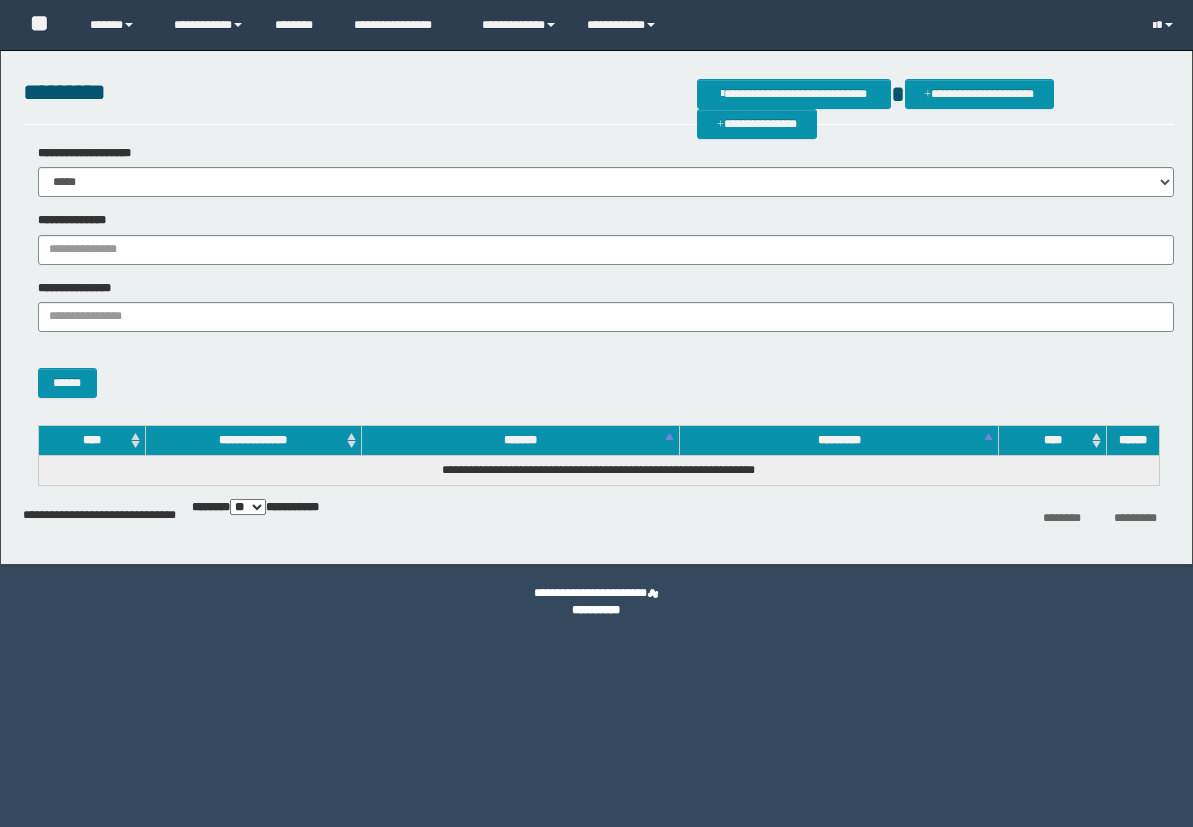 scroll, scrollTop: 0, scrollLeft: 0, axis: both 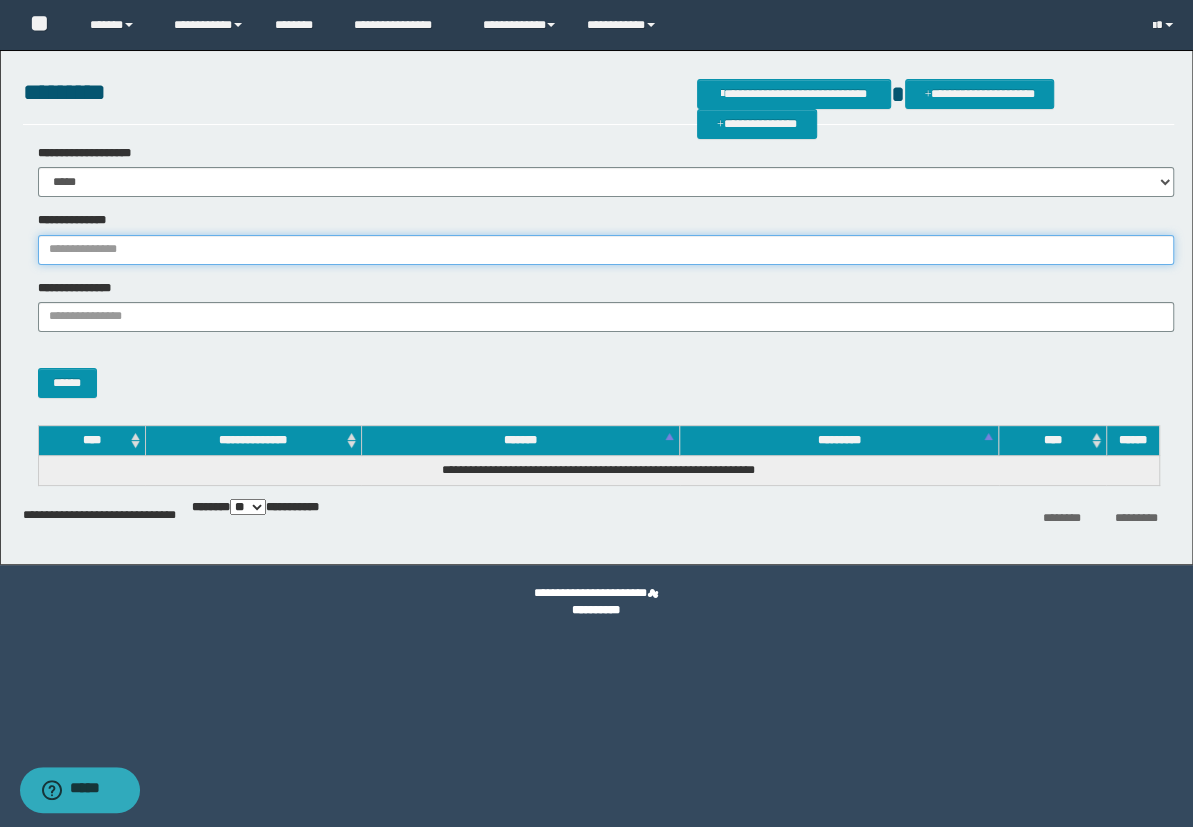 click on "**********" at bounding box center [606, 250] 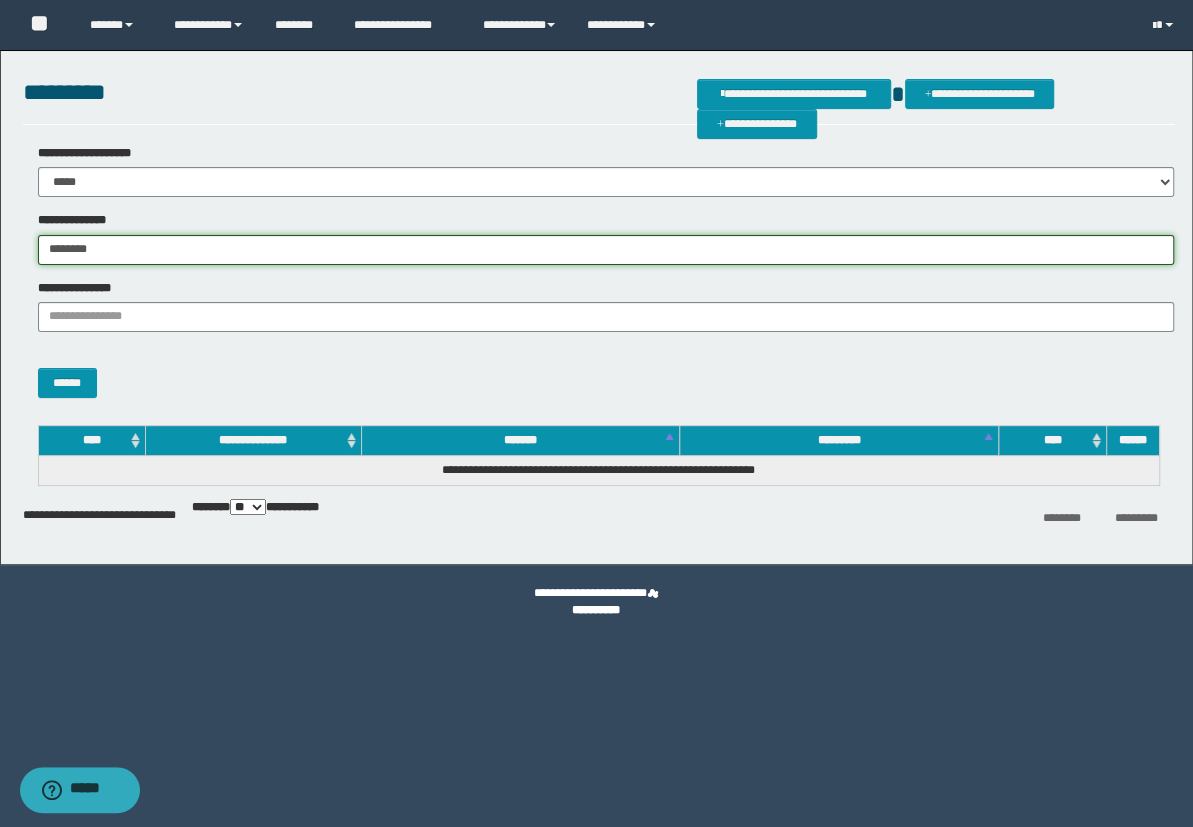 type on "********" 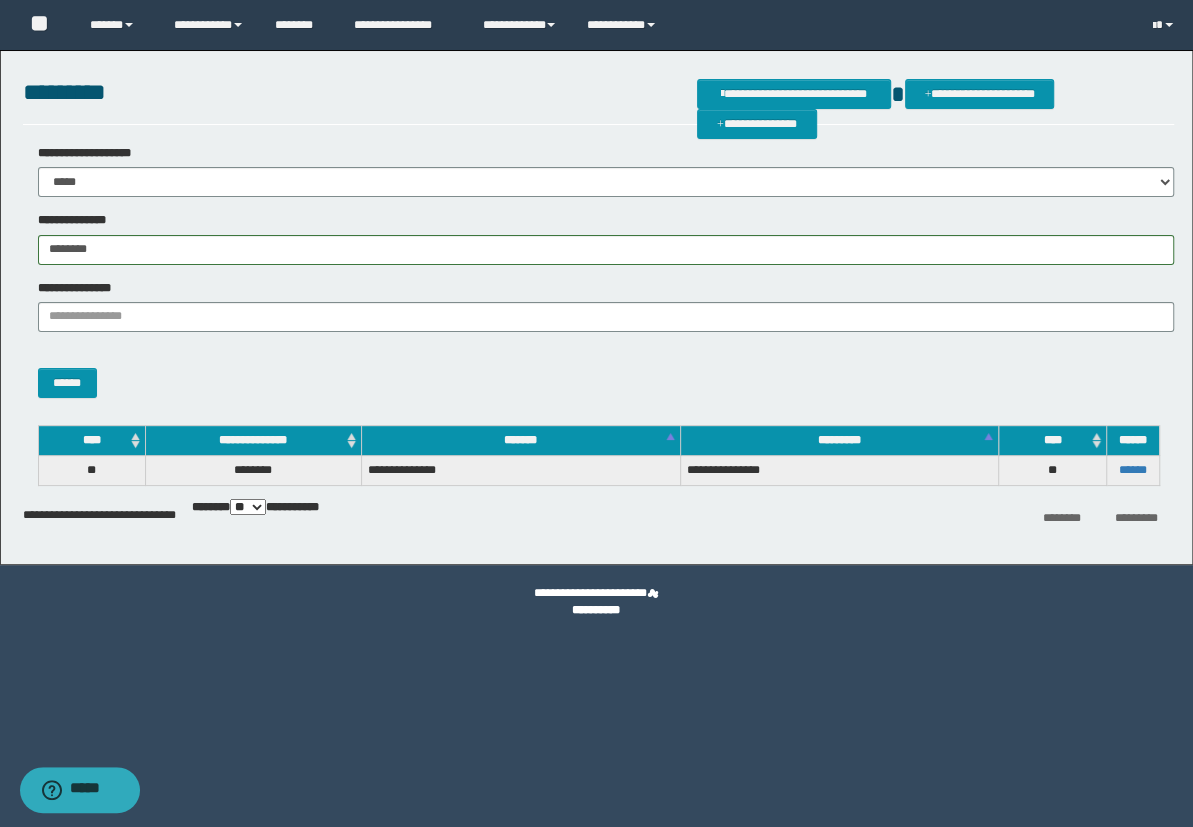 click on "******" at bounding box center [1132, 441] 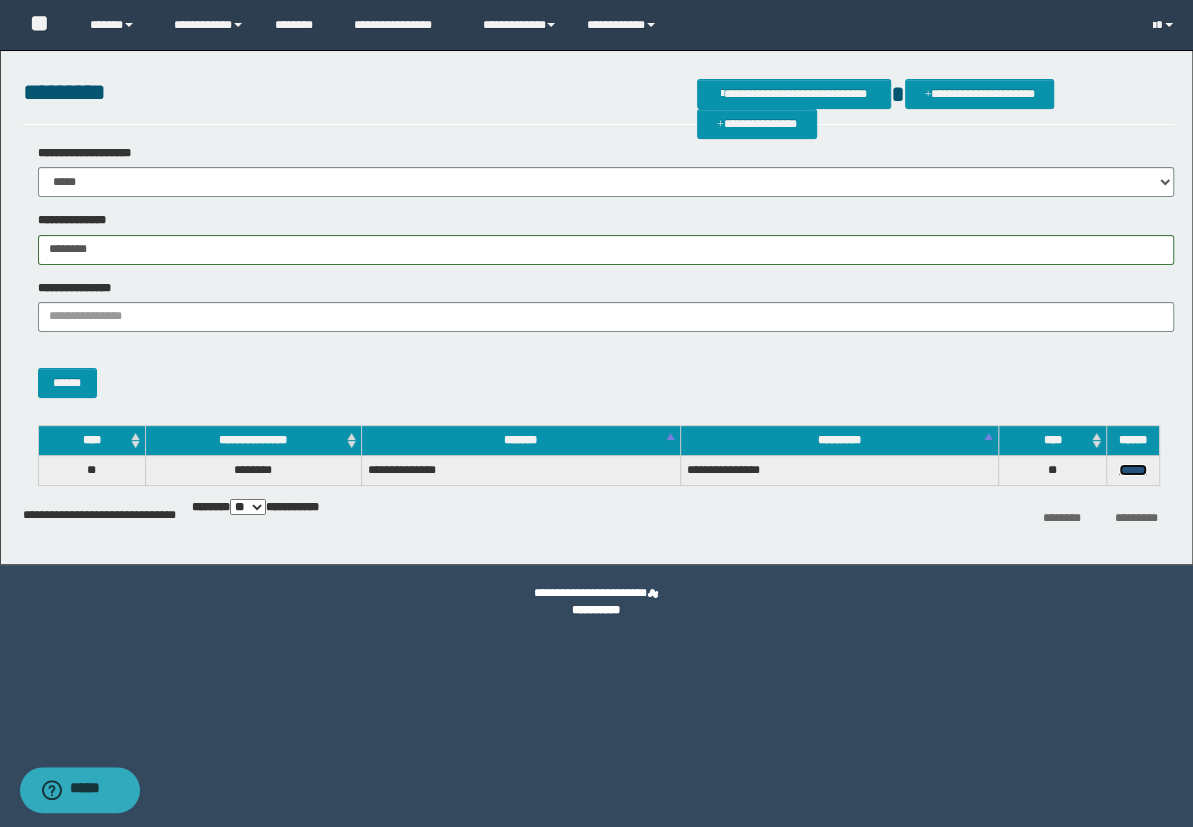 click on "******" at bounding box center [1133, 470] 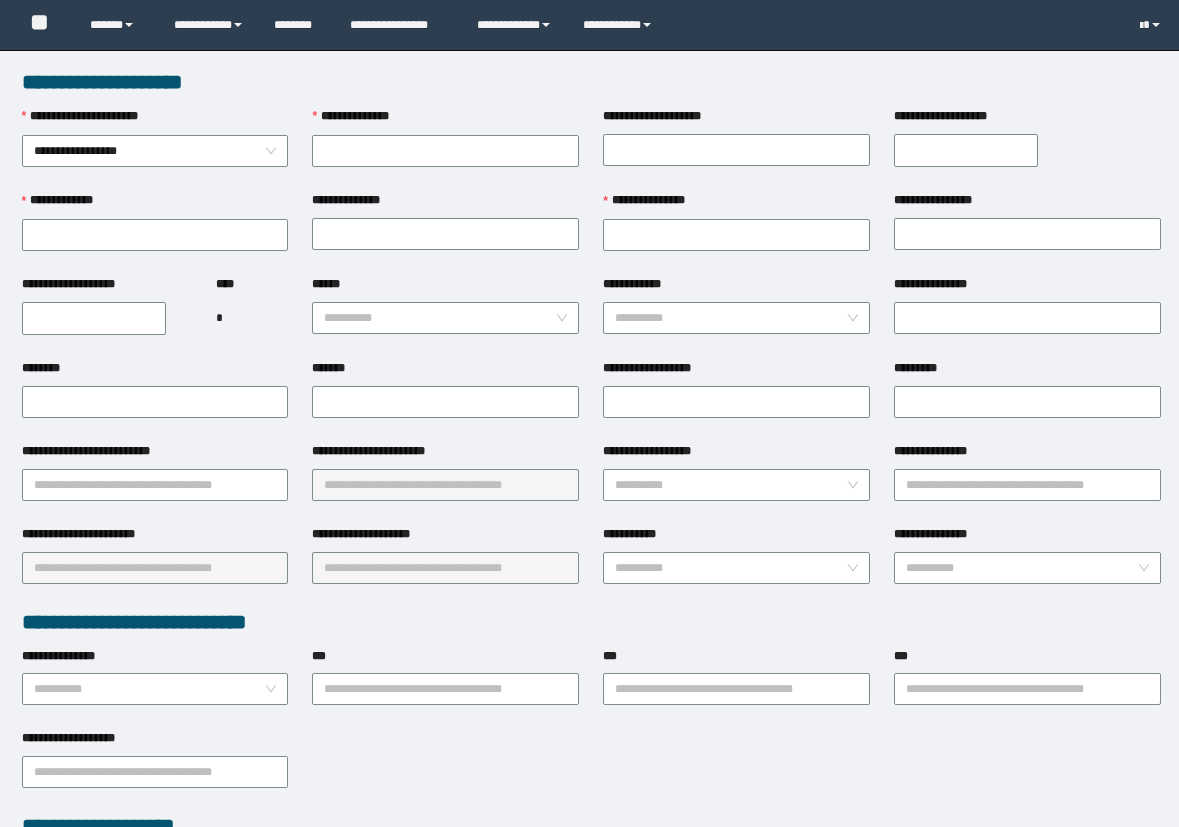 scroll, scrollTop: 0, scrollLeft: 0, axis: both 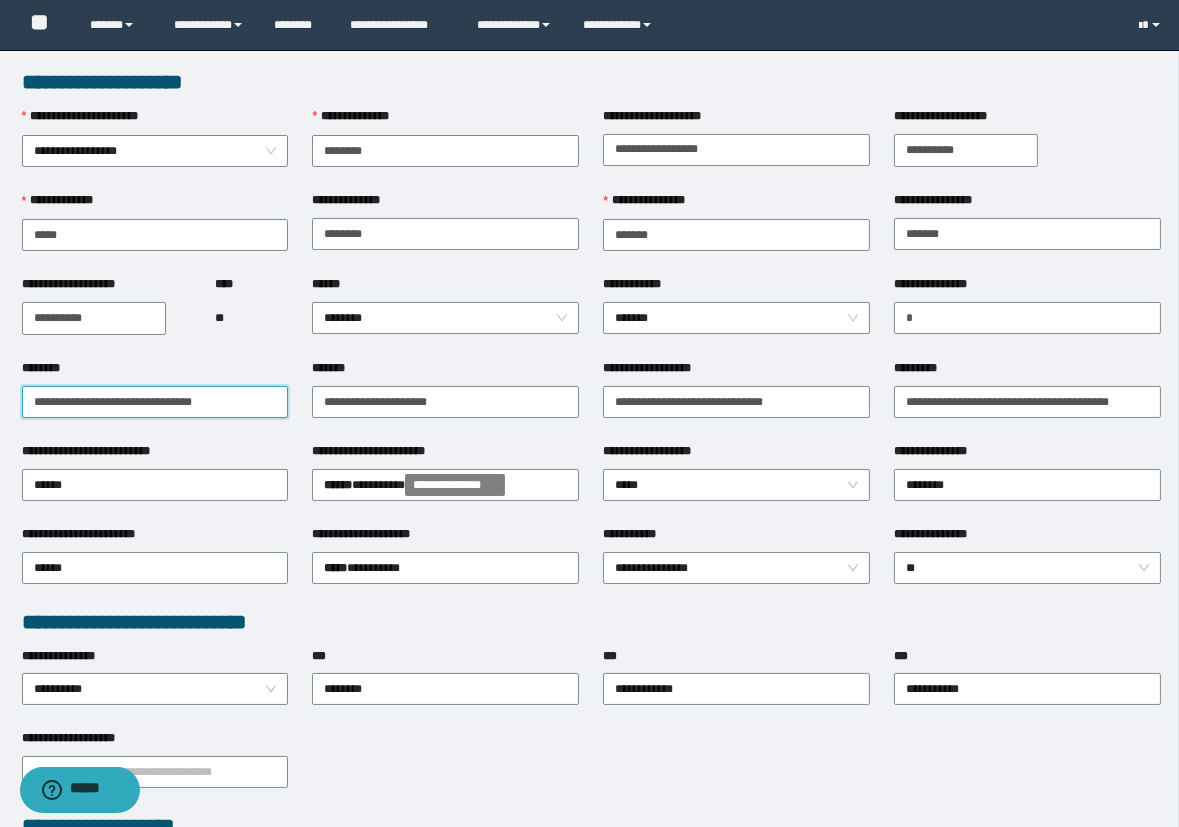 click on "********" at bounding box center (155, 402) 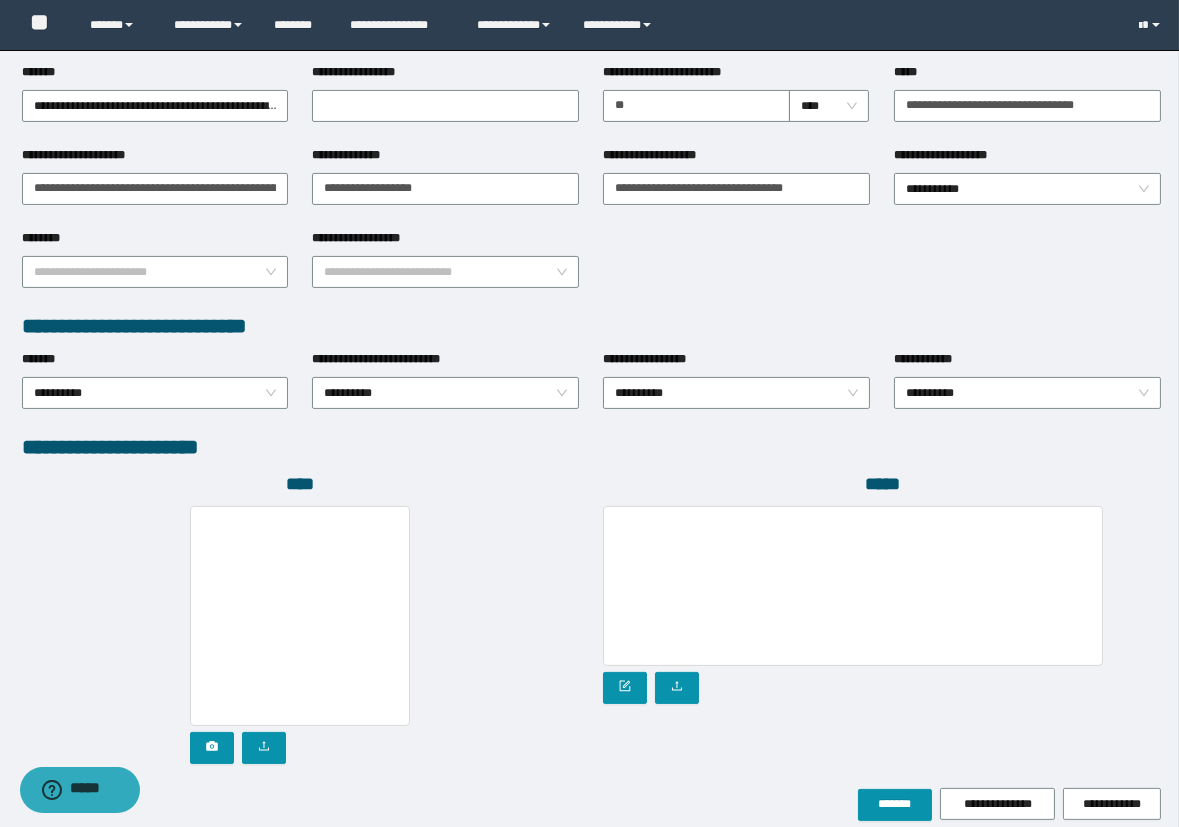 scroll, scrollTop: 874, scrollLeft: 0, axis: vertical 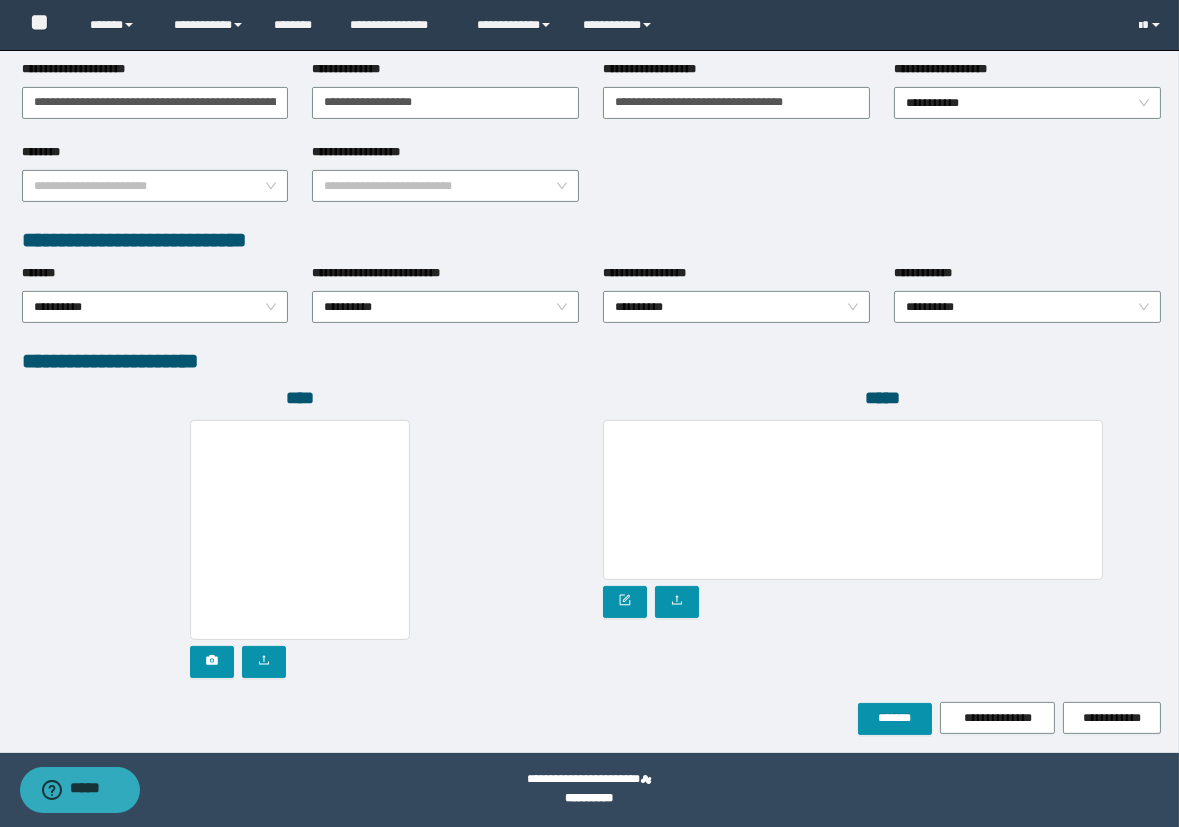type on "**********" 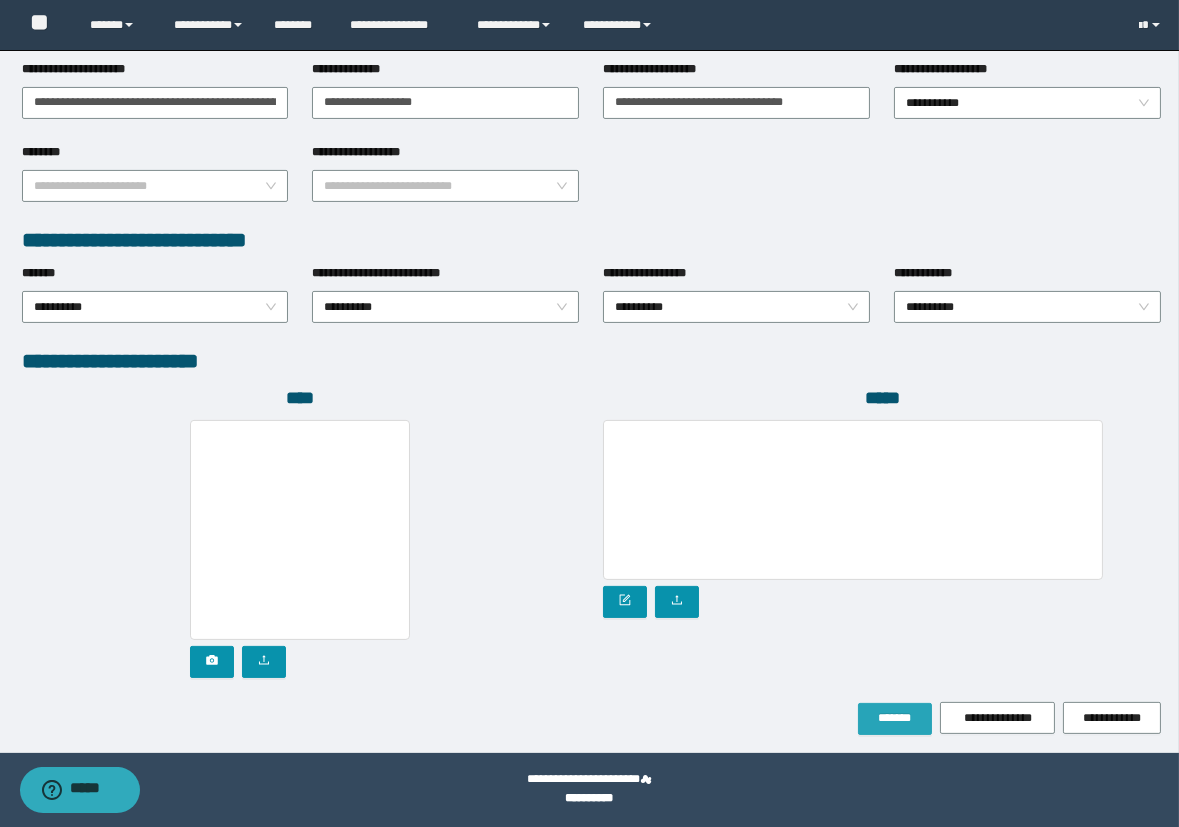 click on "*******" at bounding box center [895, 718] 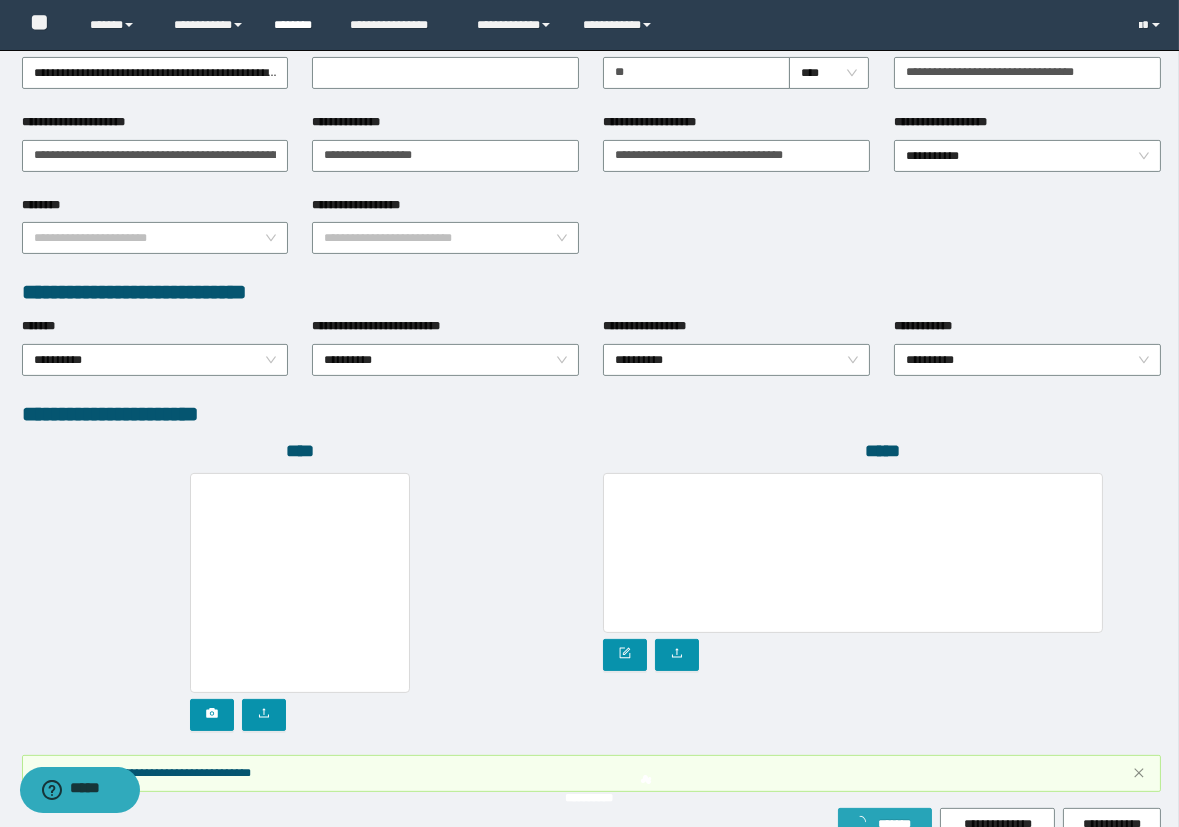scroll, scrollTop: 926, scrollLeft: 0, axis: vertical 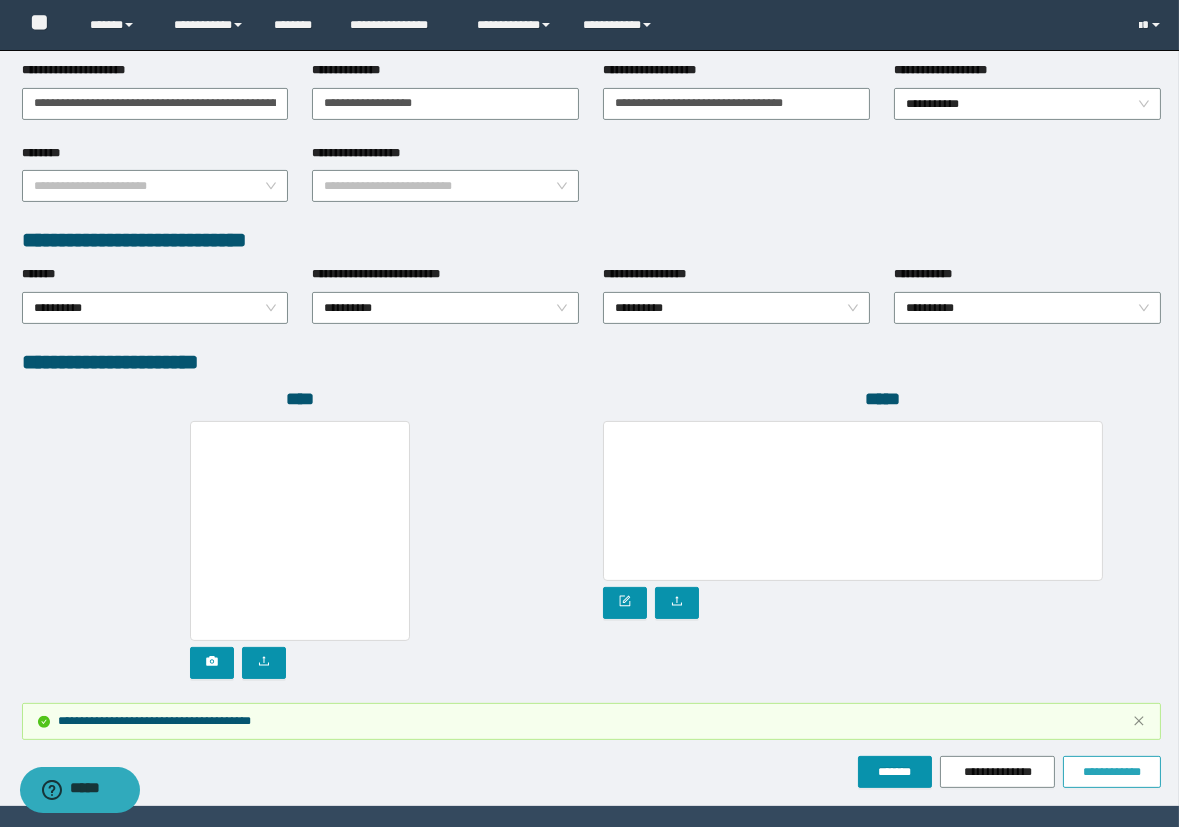 click on "**********" at bounding box center (1112, 772) 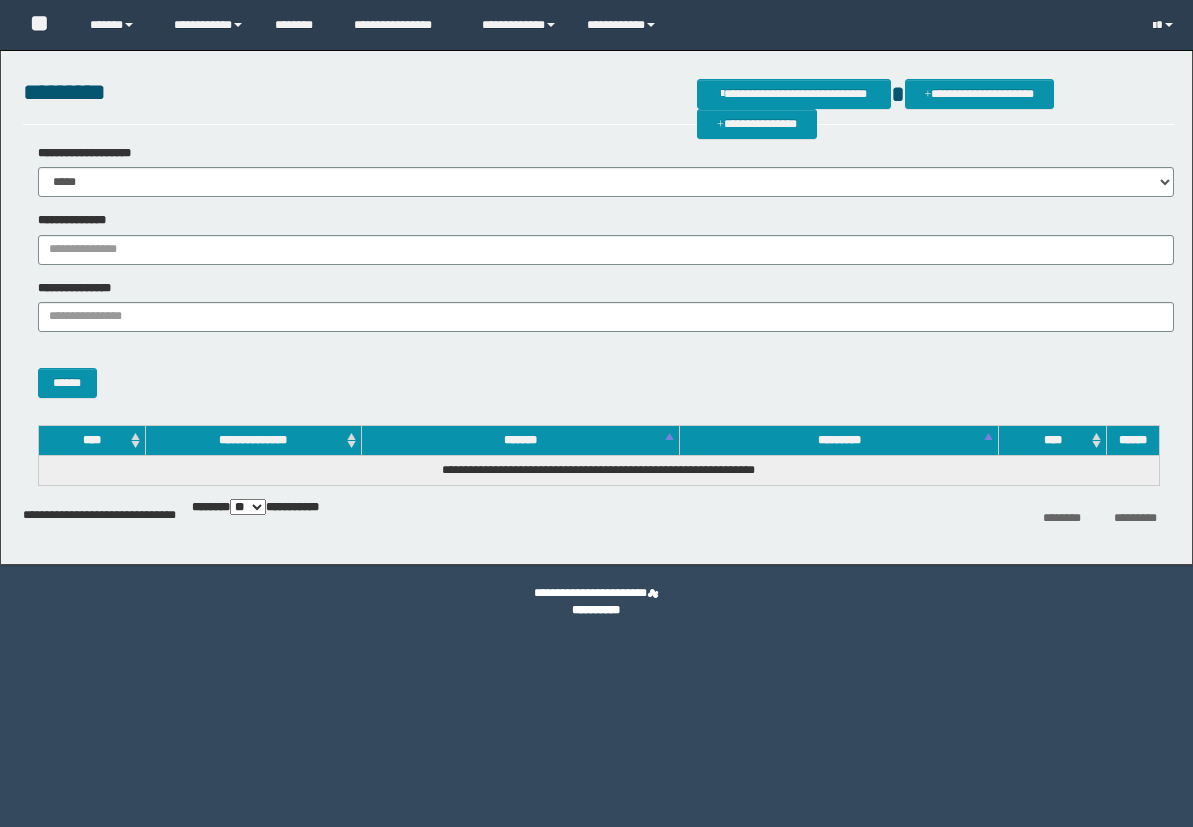 scroll, scrollTop: 0, scrollLeft: 0, axis: both 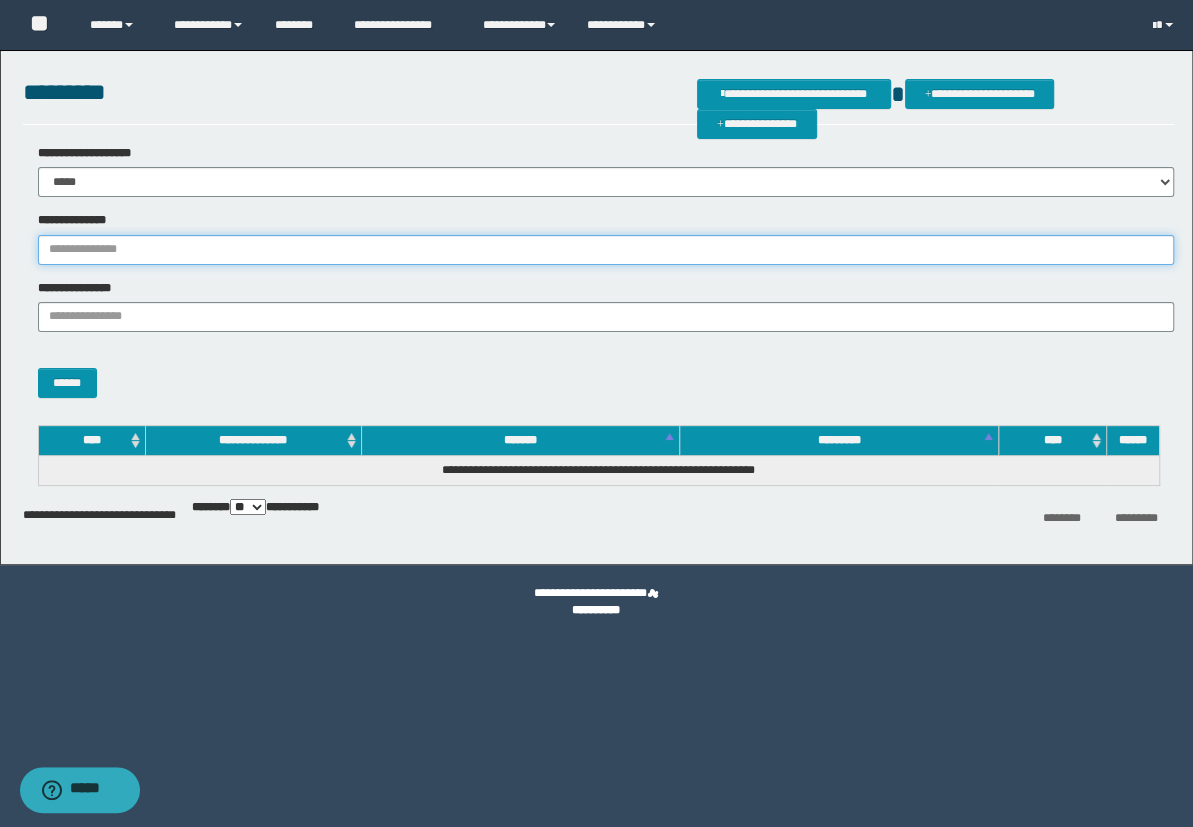 drag, startPoint x: 544, startPoint y: 261, endPoint x: 549, endPoint y: 239, distance: 22.561028 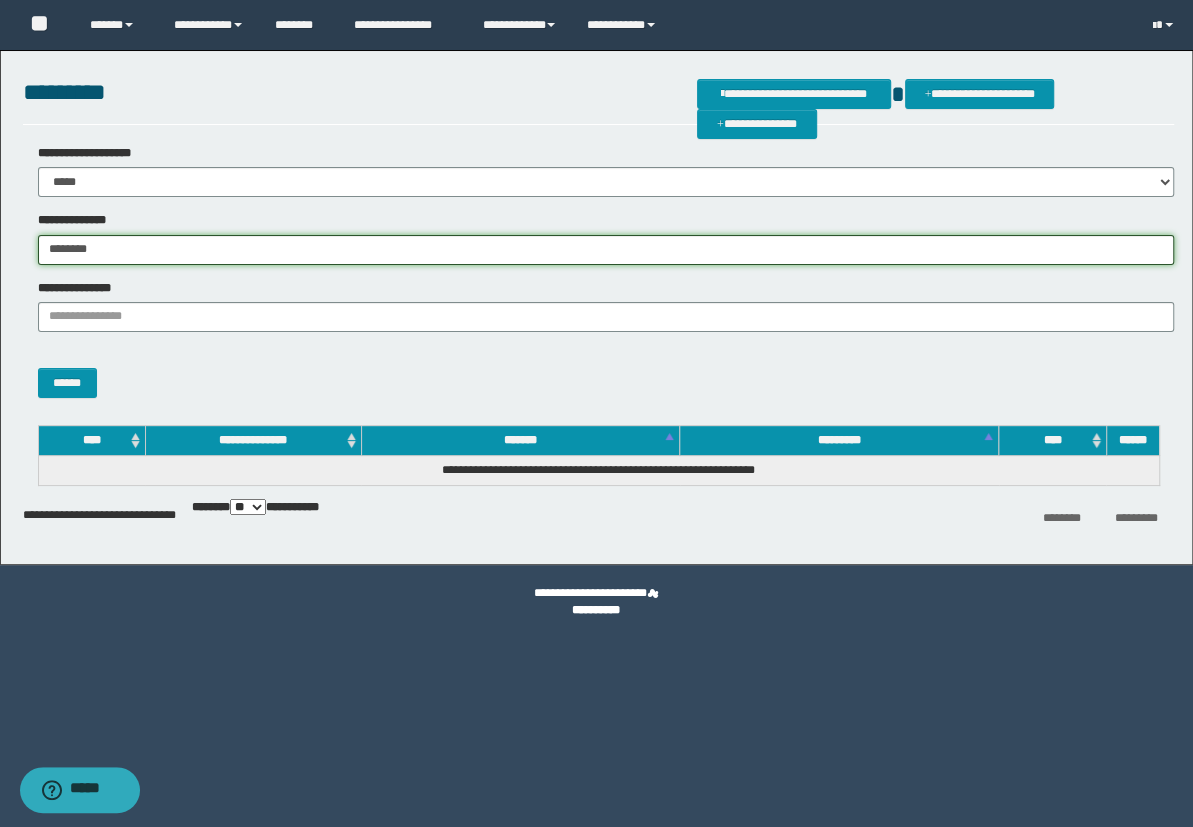 type on "********" 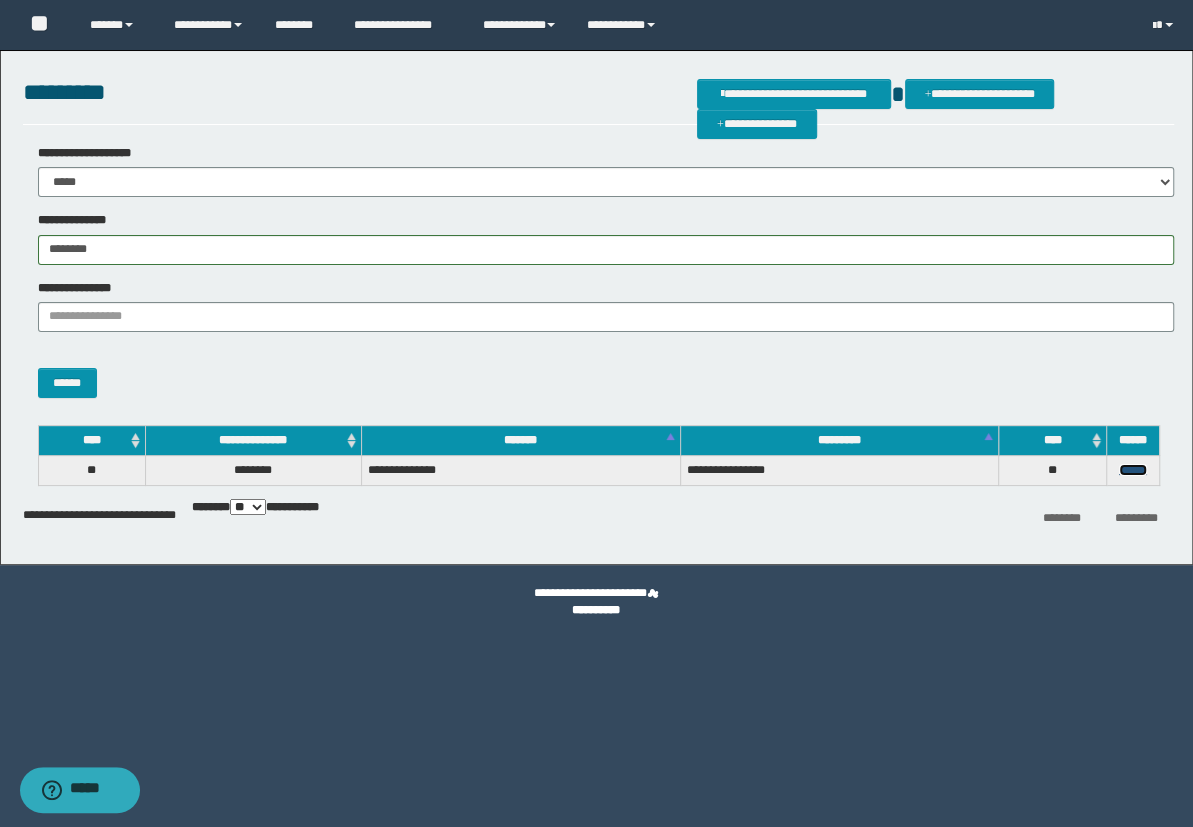 click on "******" at bounding box center [1133, 470] 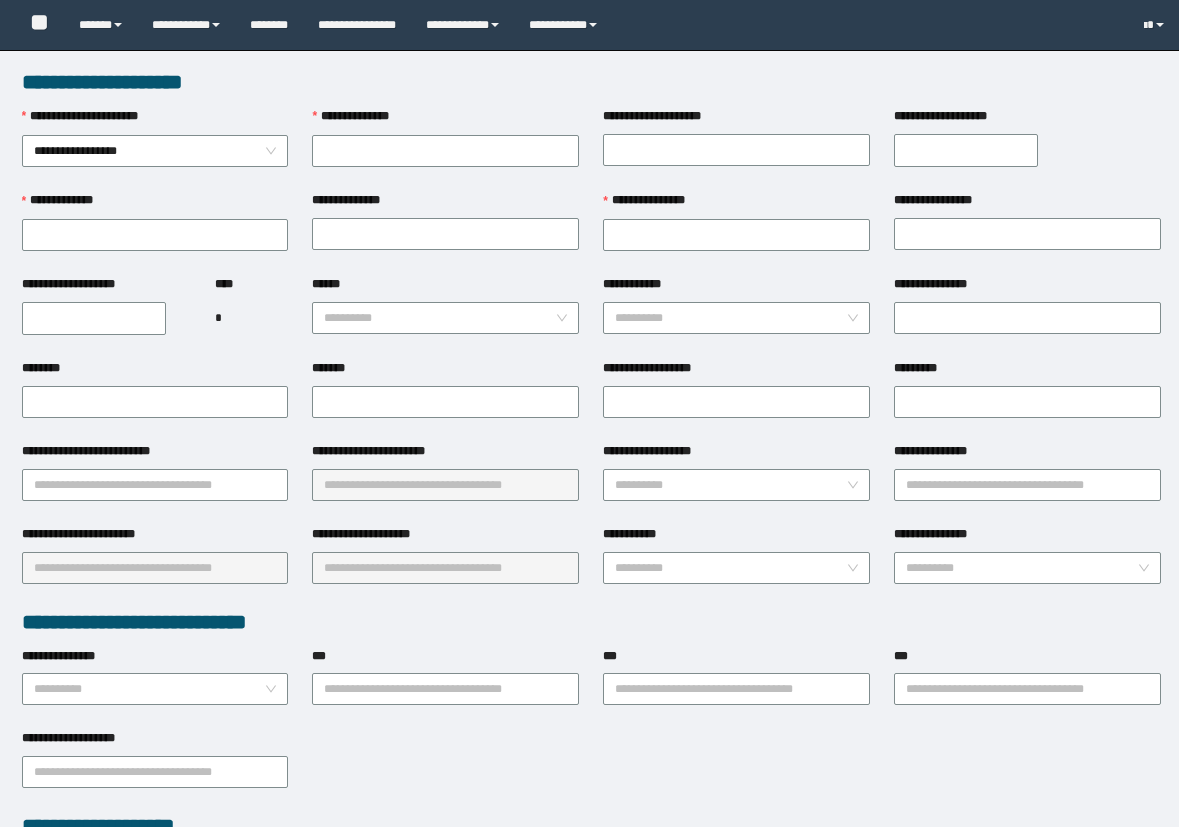scroll, scrollTop: 0, scrollLeft: 0, axis: both 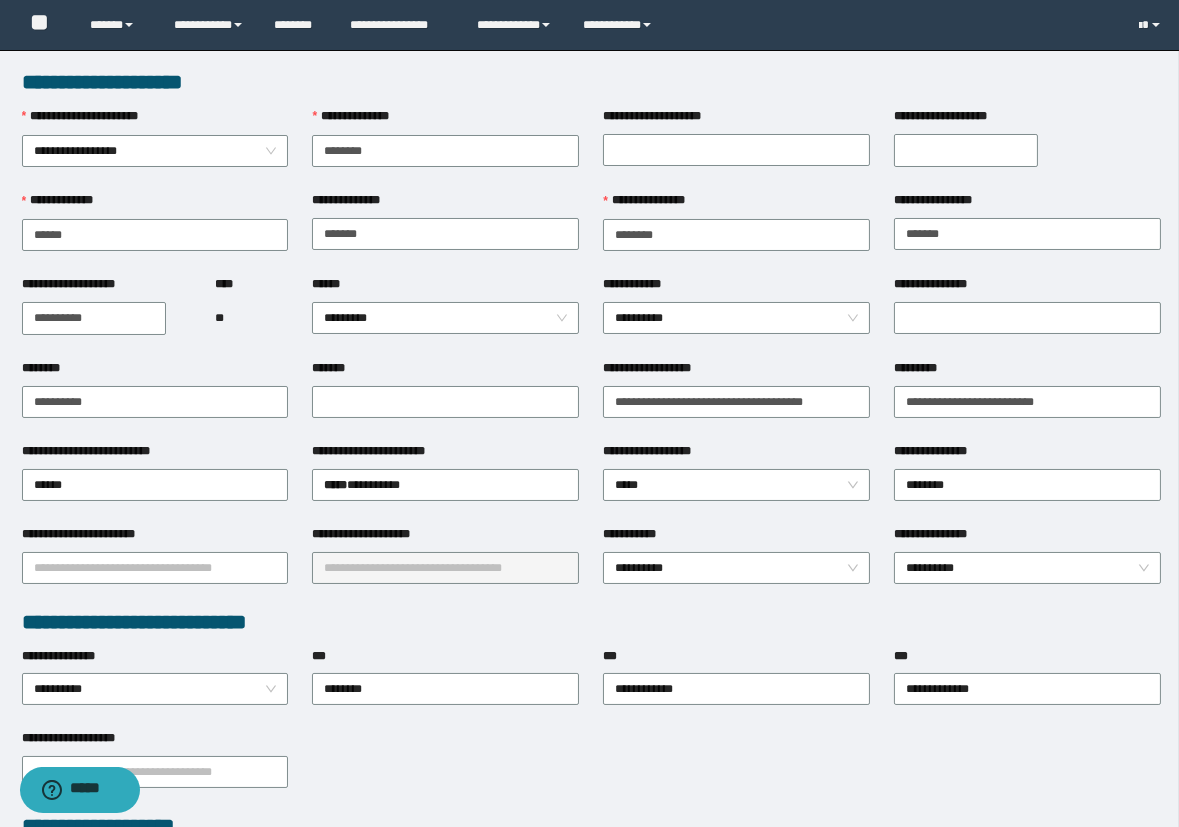 click on "**********" at bounding box center (592, 622) 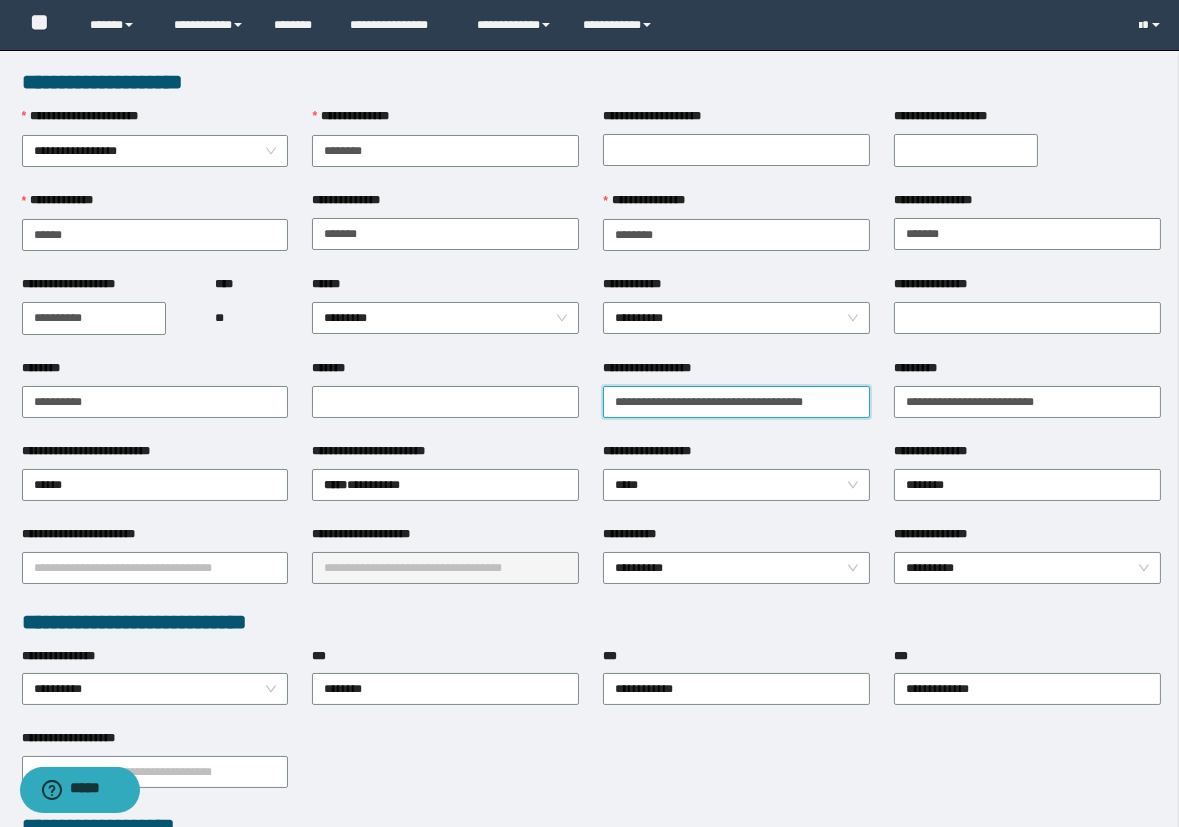 click on "**********" at bounding box center [736, 402] 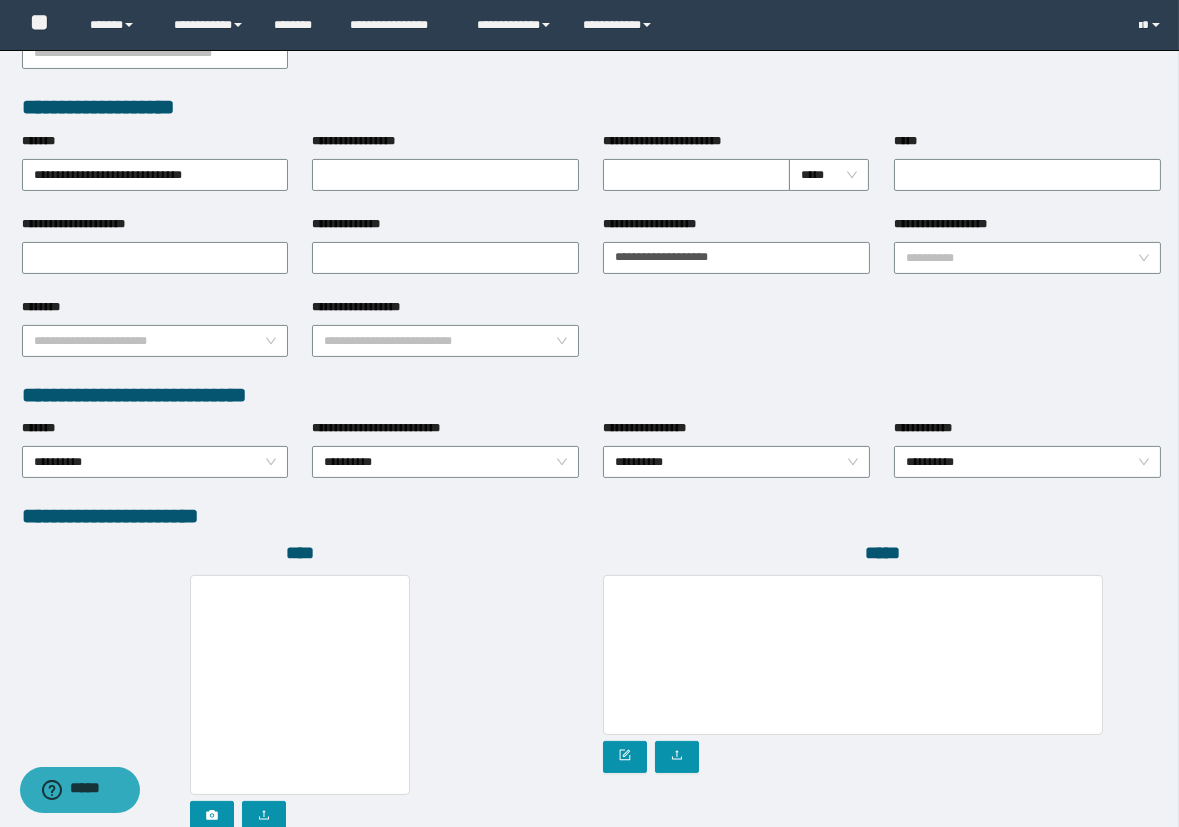 scroll, scrollTop: 818, scrollLeft: 0, axis: vertical 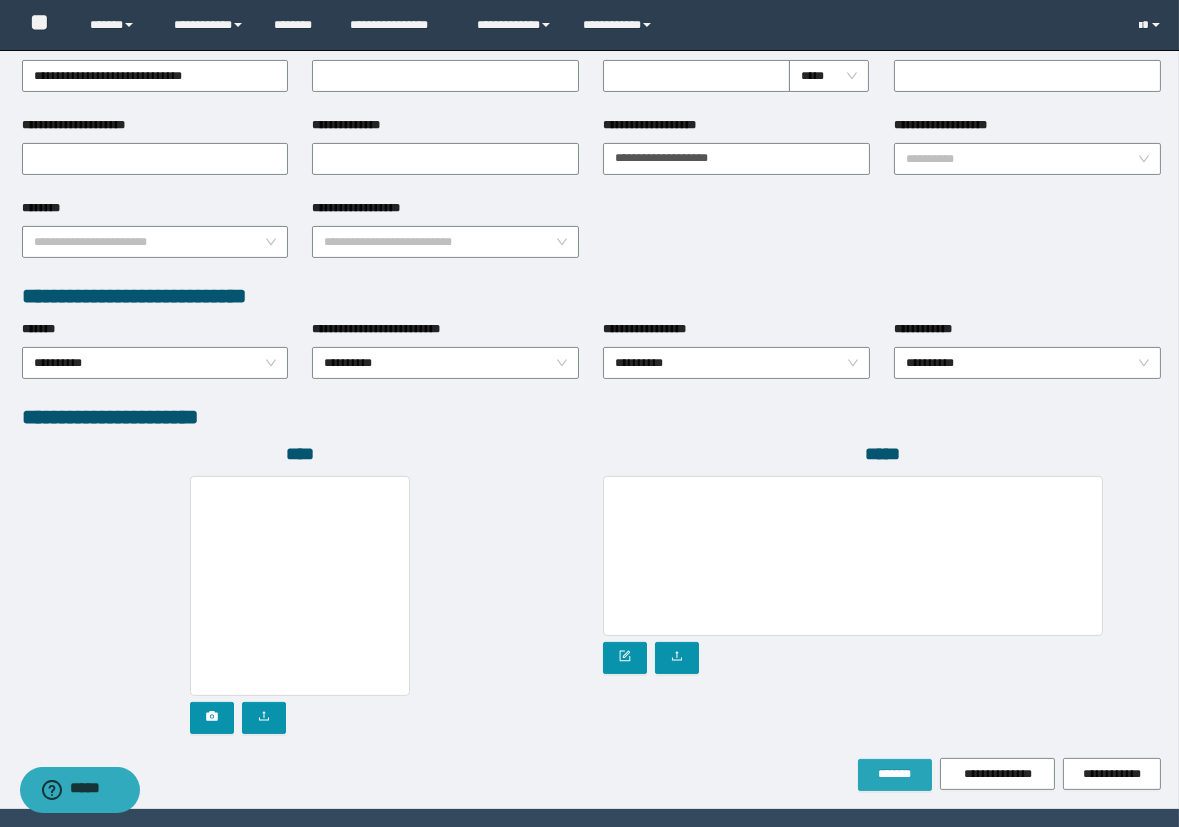 type on "**********" 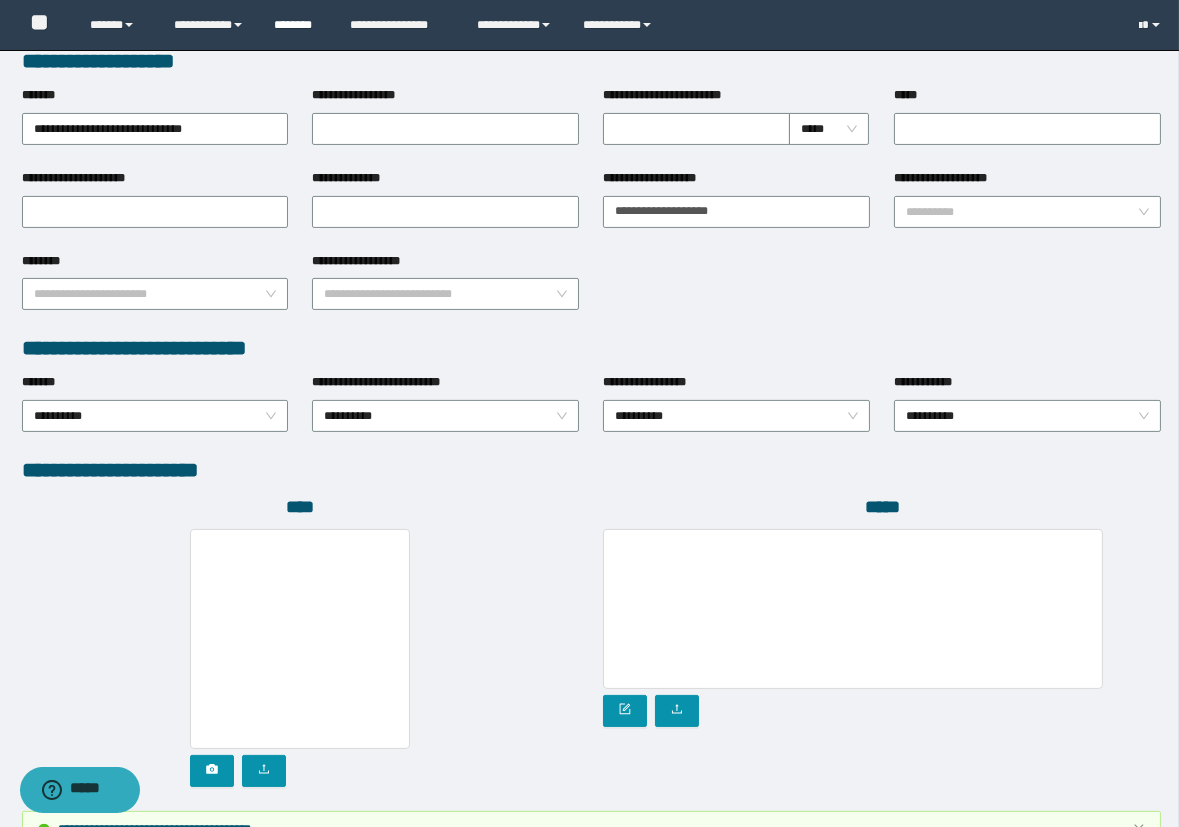 scroll, scrollTop: 870, scrollLeft: 0, axis: vertical 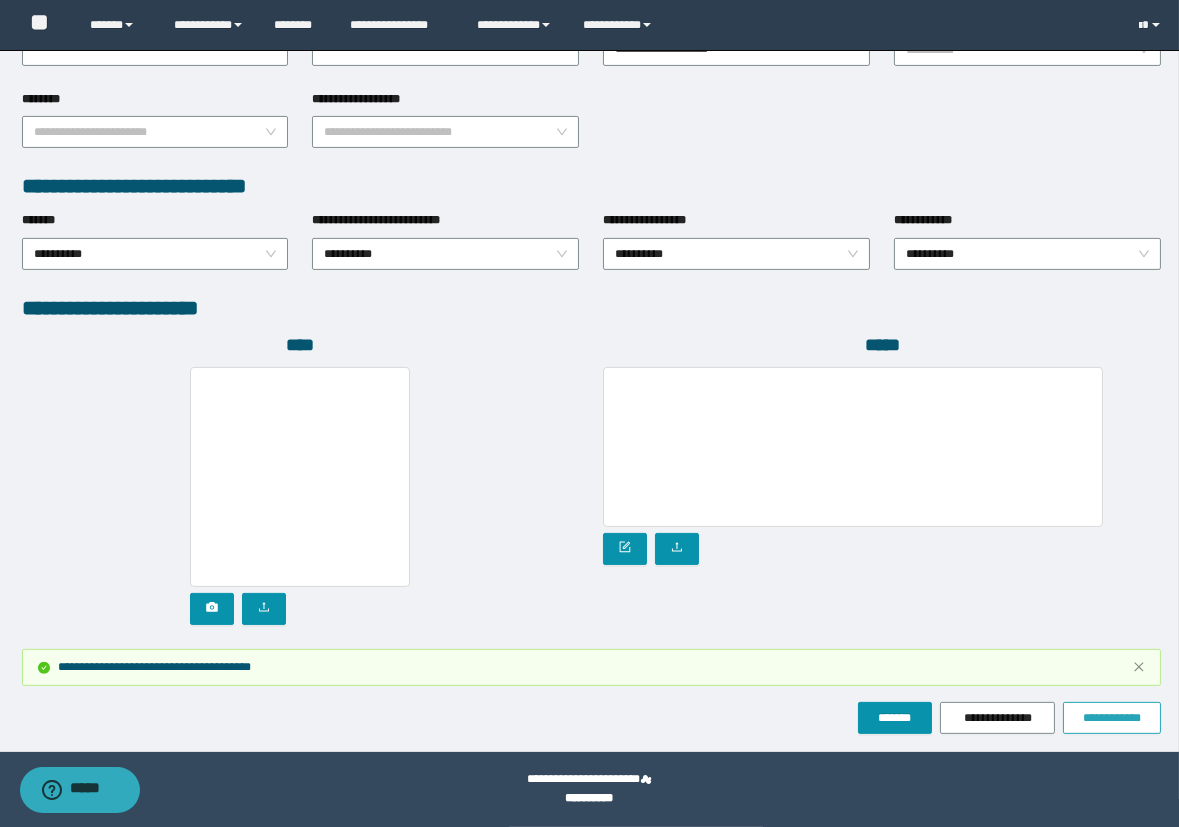 click on "**********" at bounding box center [1112, 718] 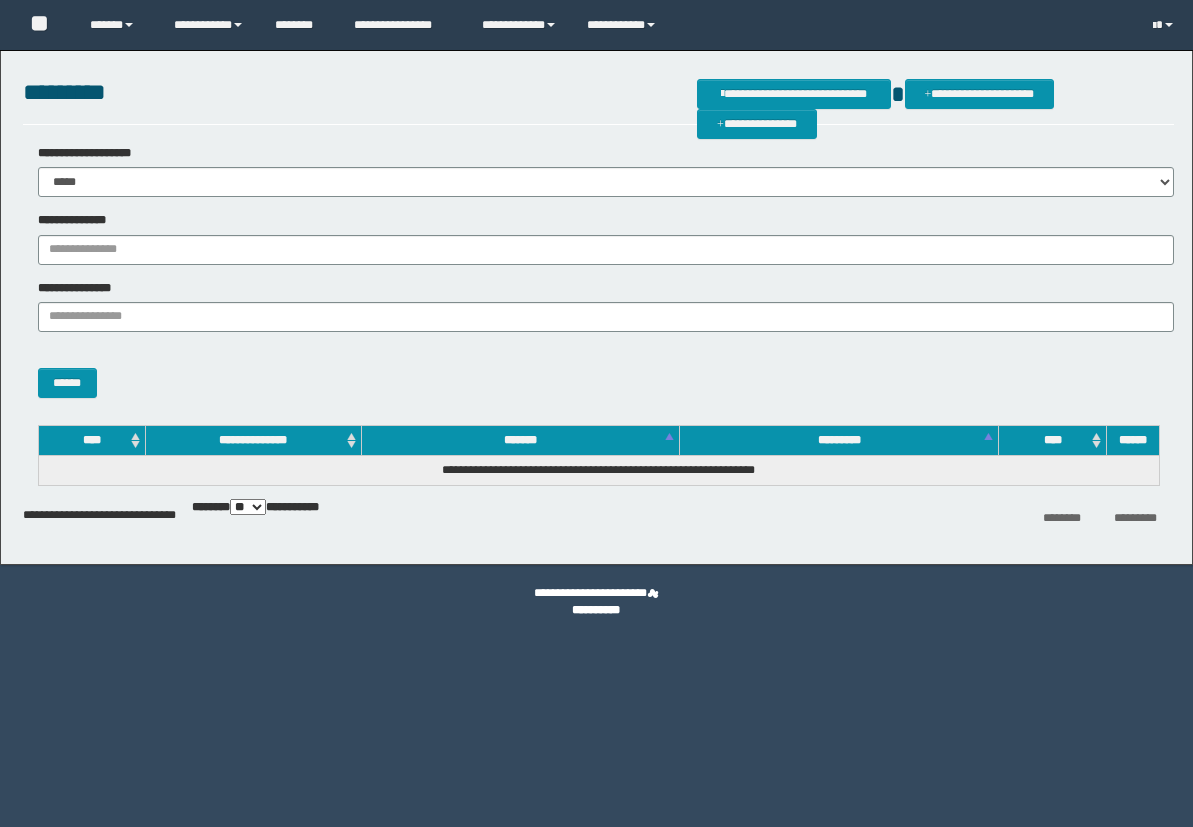 scroll, scrollTop: 0, scrollLeft: 0, axis: both 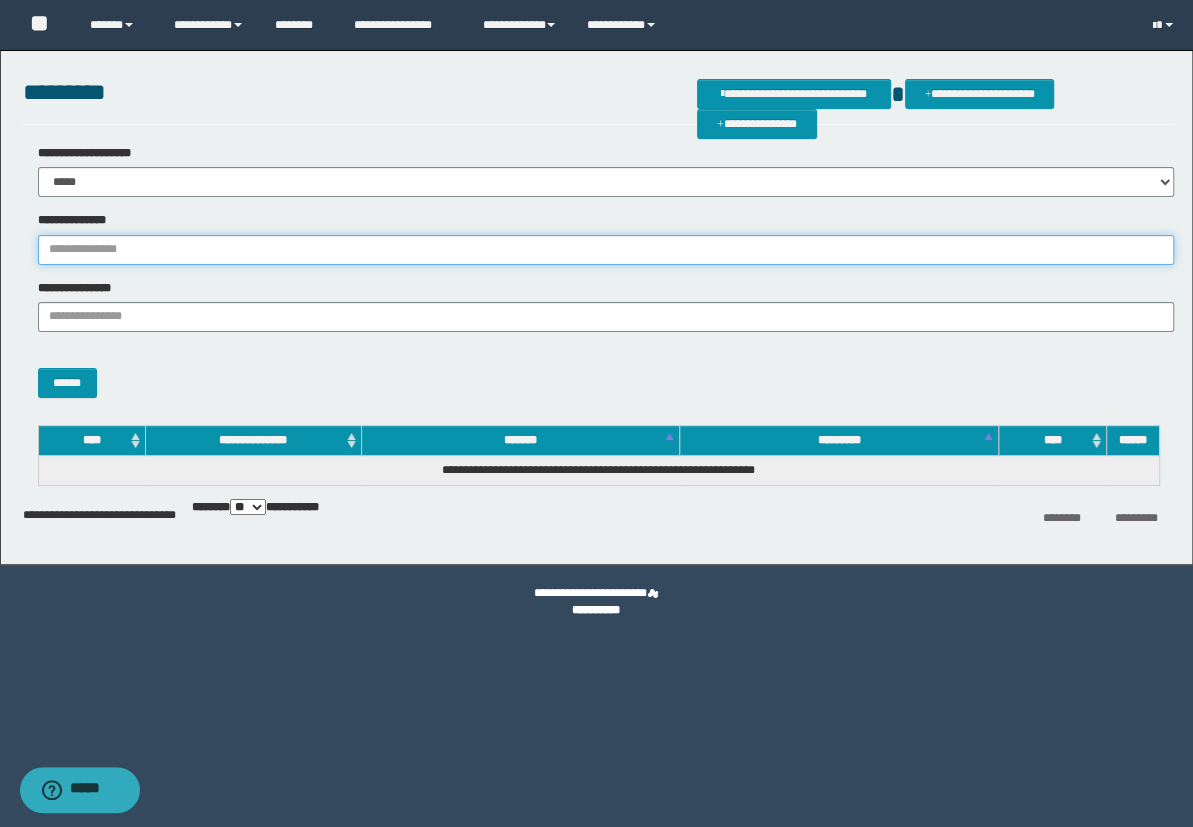 click on "**********" at bounding box center [606, 250] 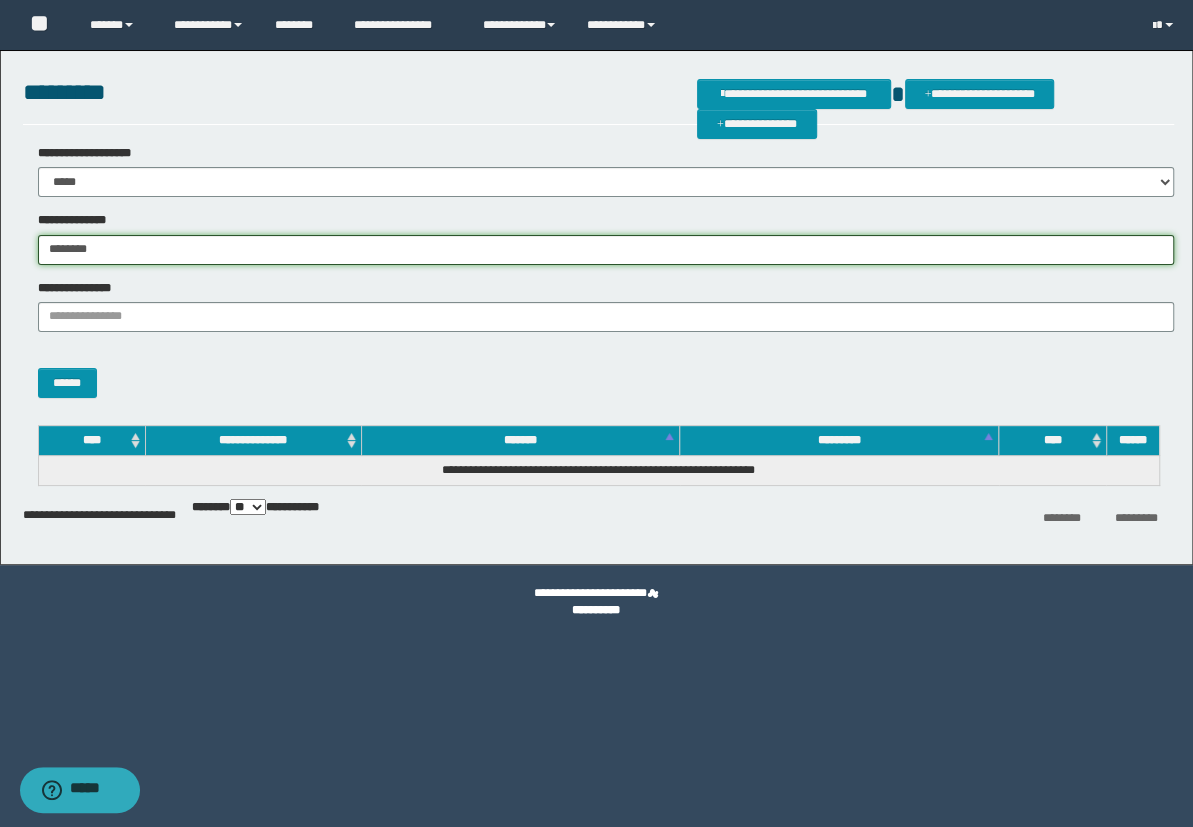 type on "********" 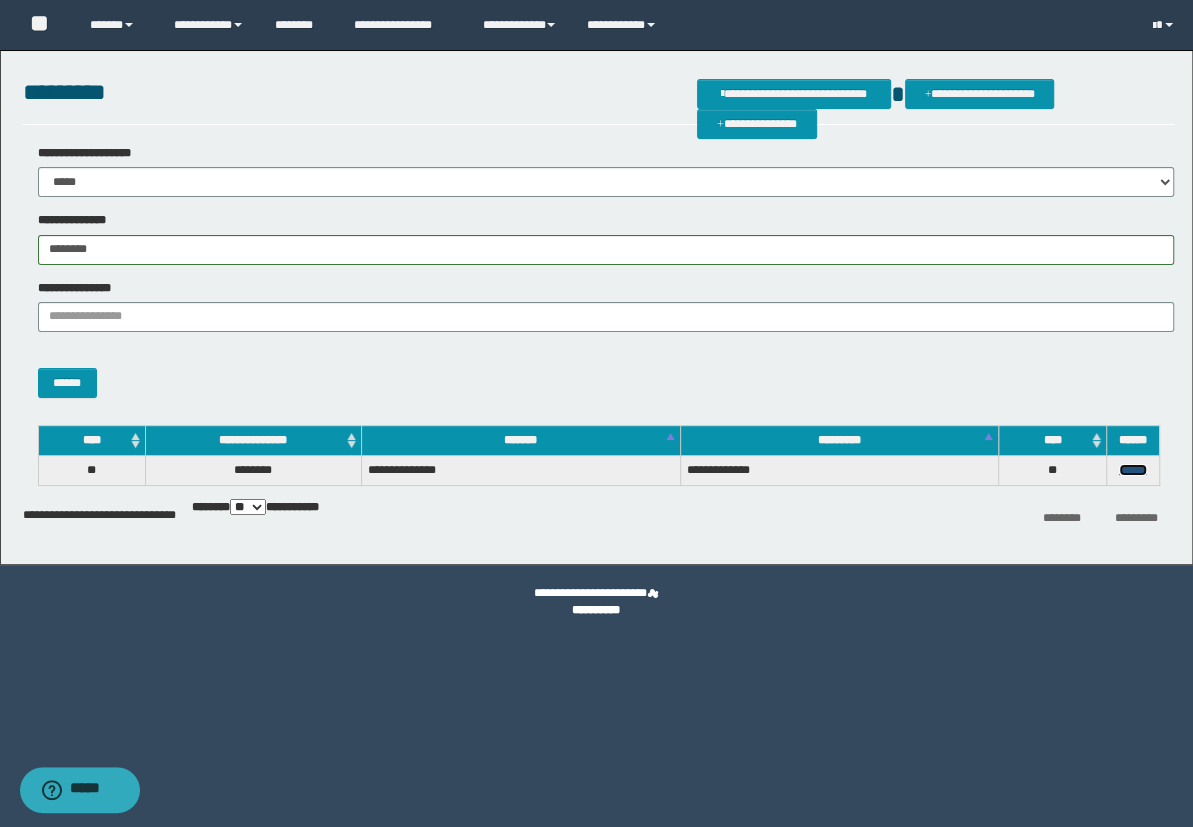 click on "******" at bounding box center [1133, 470] 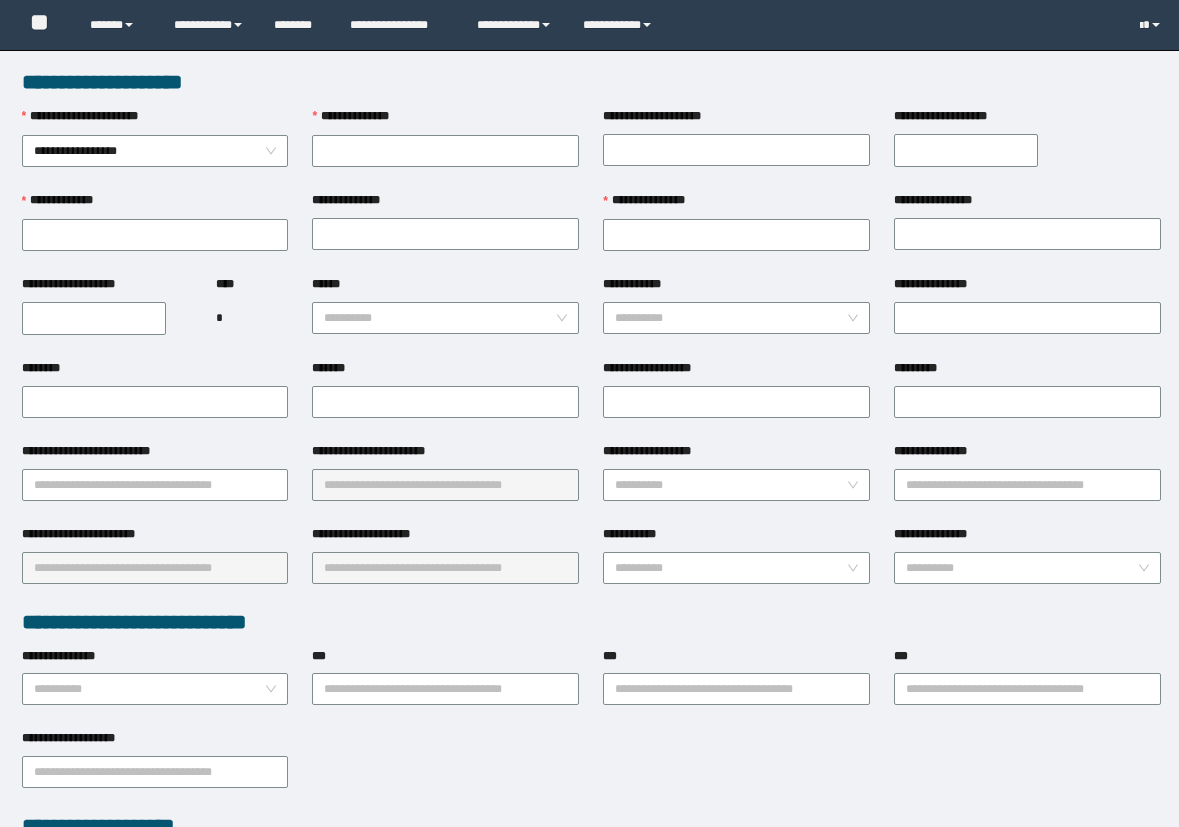 scroll, scrollTop: 0, scrollLeft: 0, axis: both 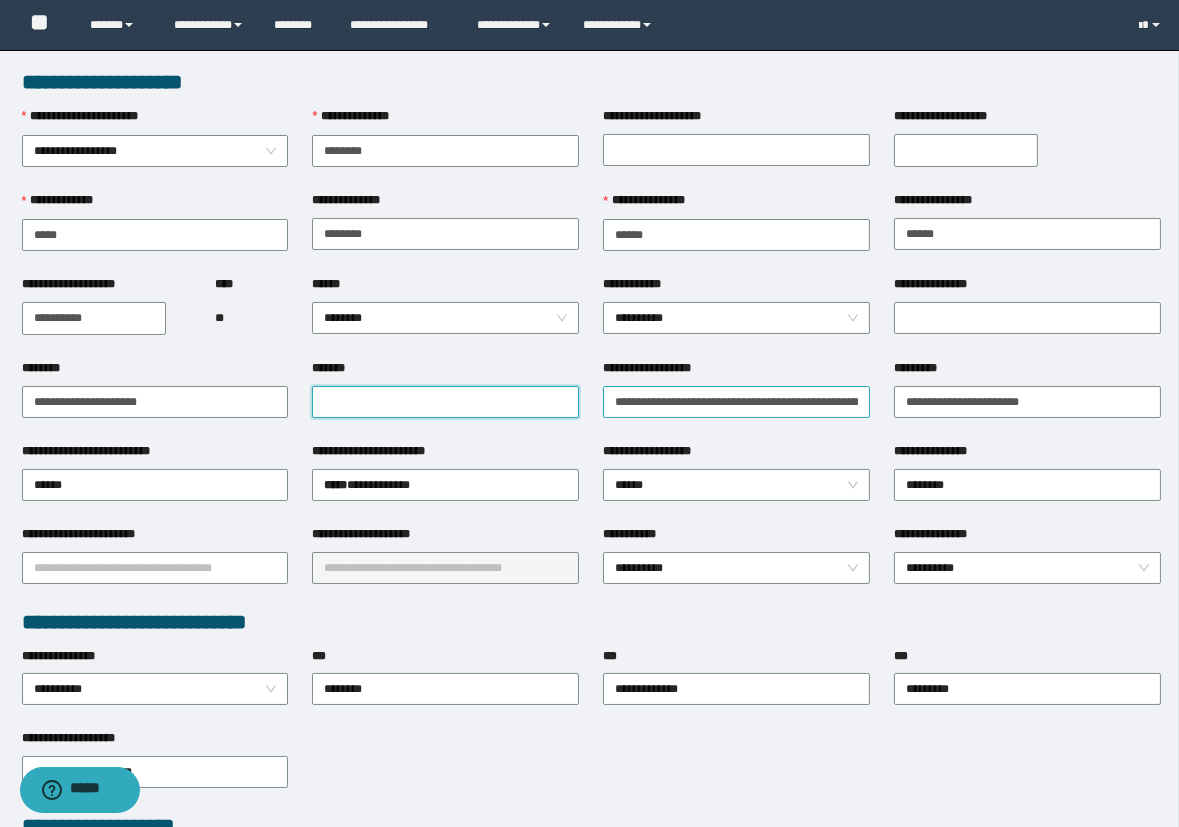 drag, startPoint x: 532, startPoint y: 410, endPoint x: 715, endPoint y: 407, distance: 183.02458 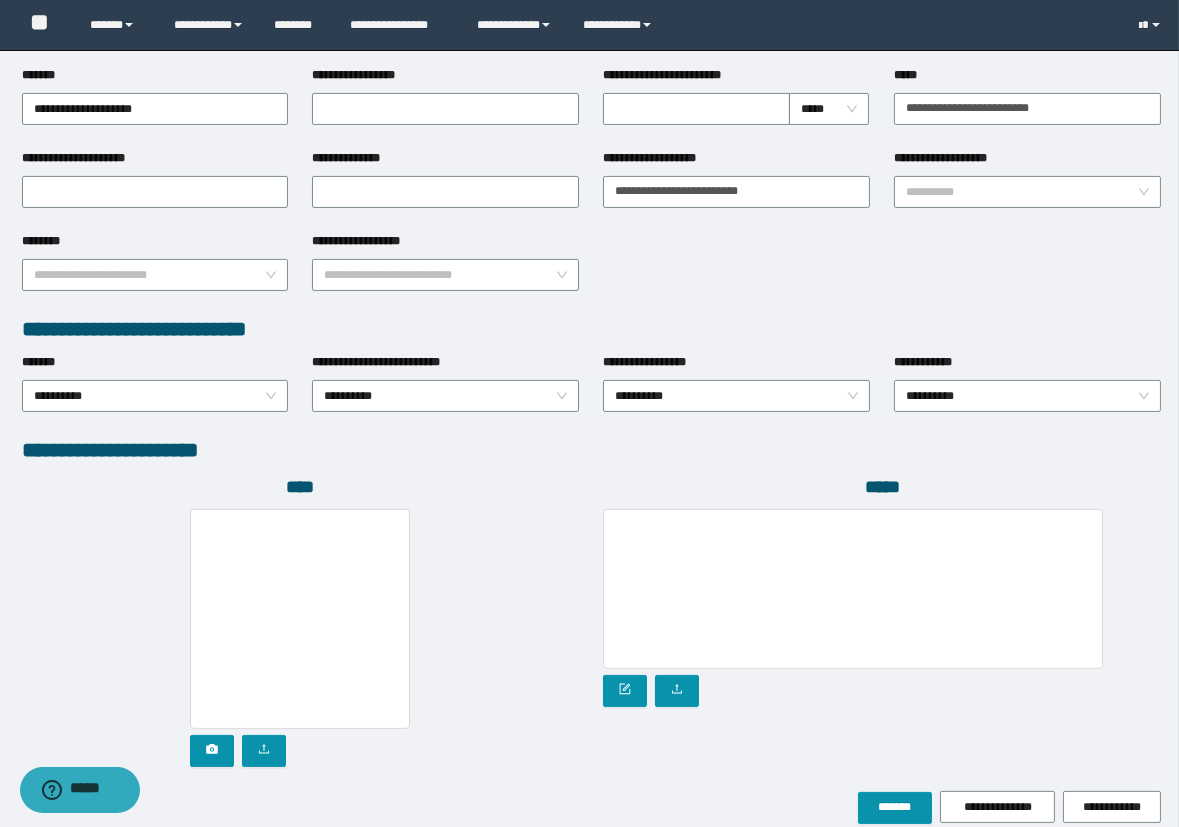 scroll, scrollTop: 874, scrollLeft: 0, axis: vertical 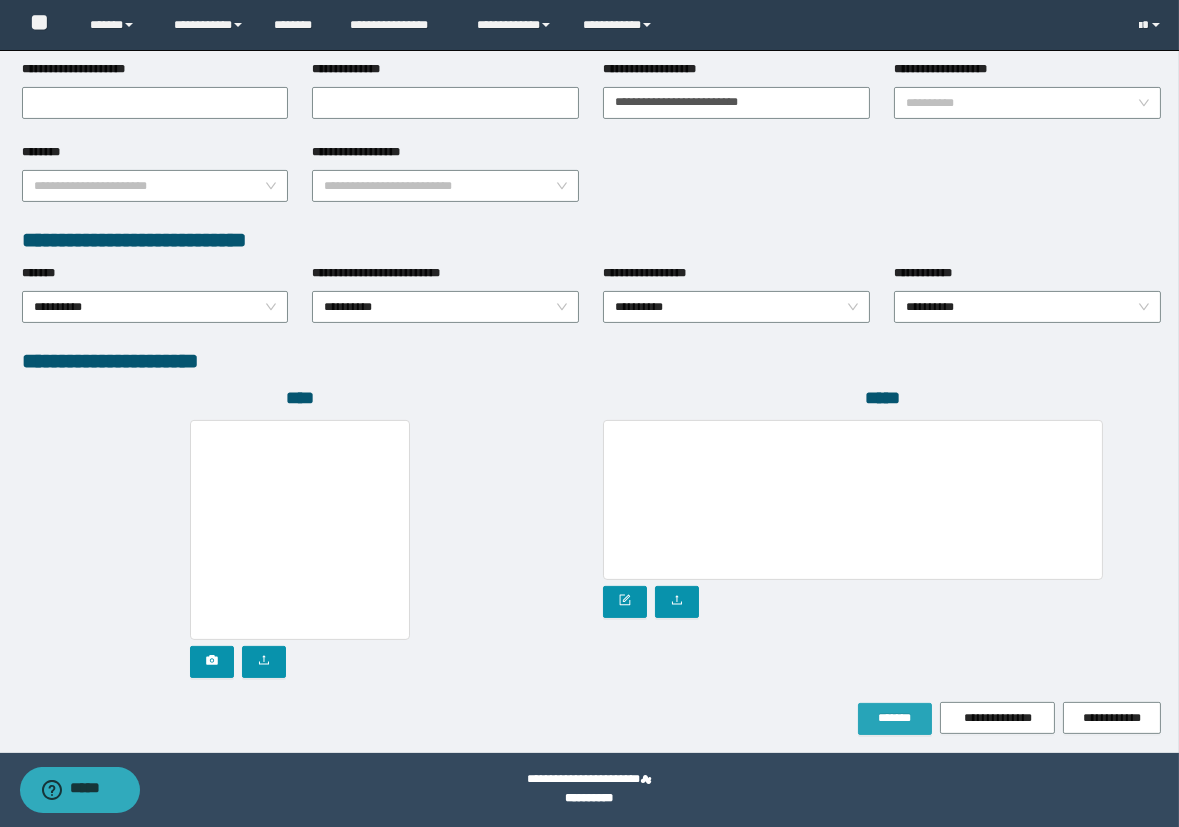 click on "*******" at bounding box center (895, 718) 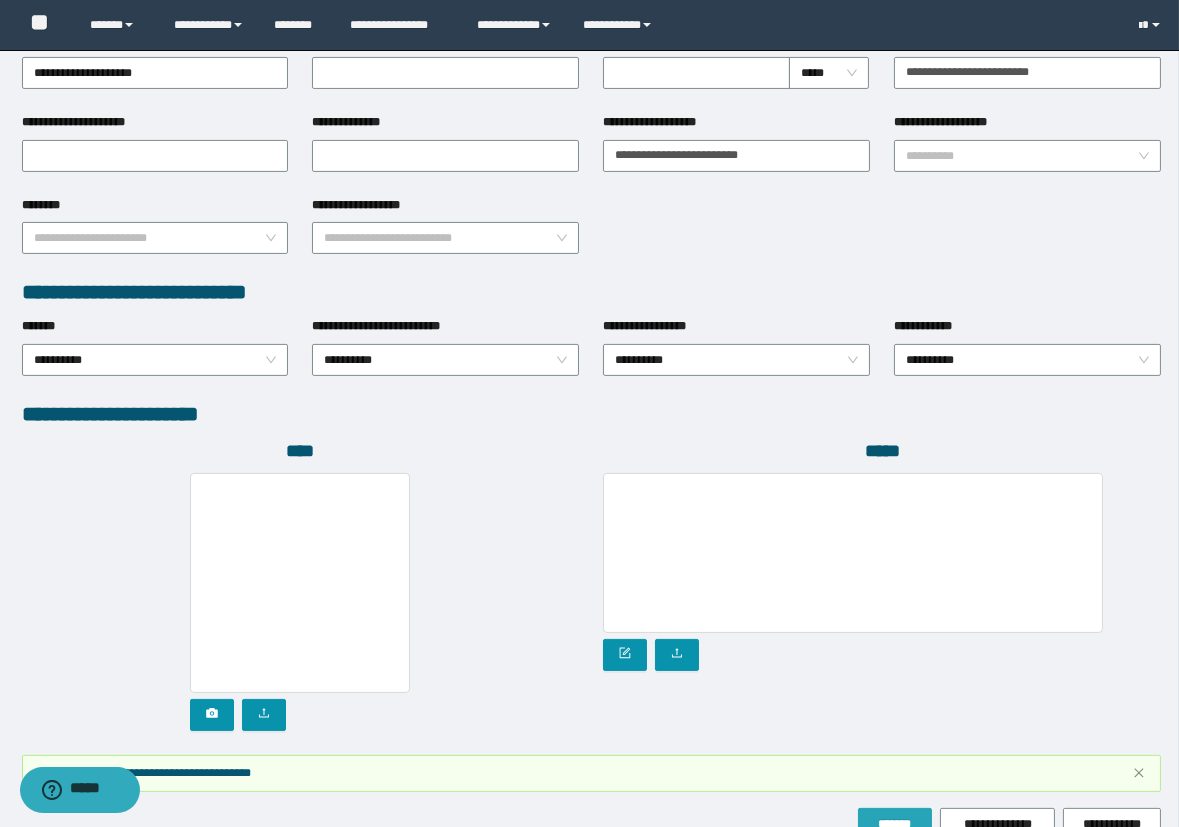 scroll, scrollTop: 926, scrollLeft: 0, axis: vertical 